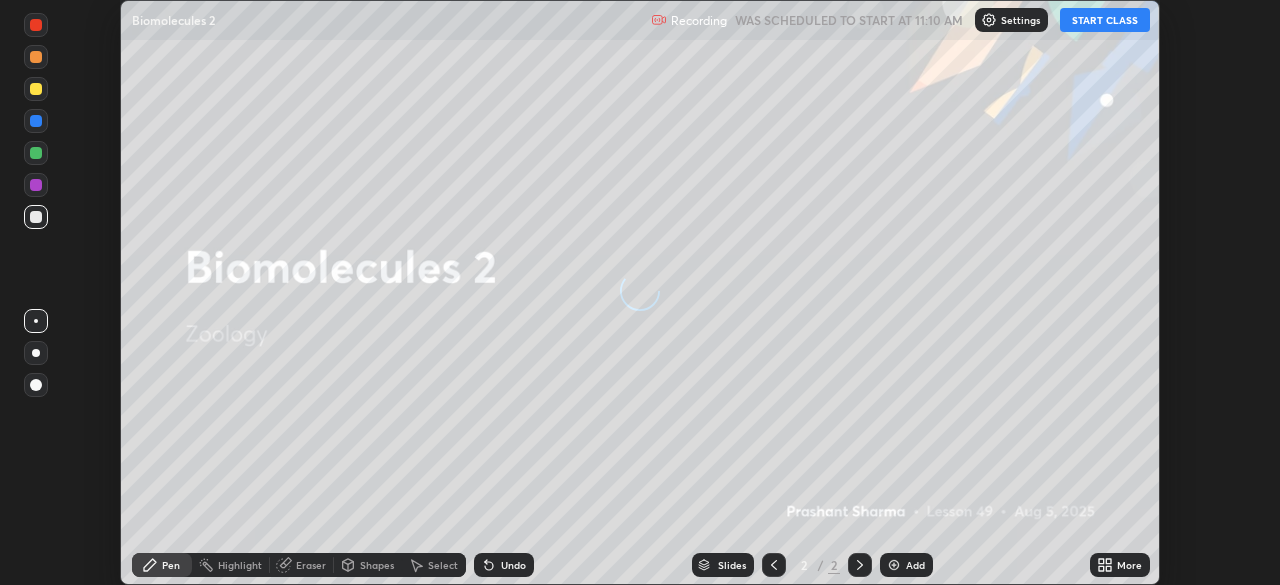 scroll, scrollTop: 0, scrollLeft: 0, axis: both 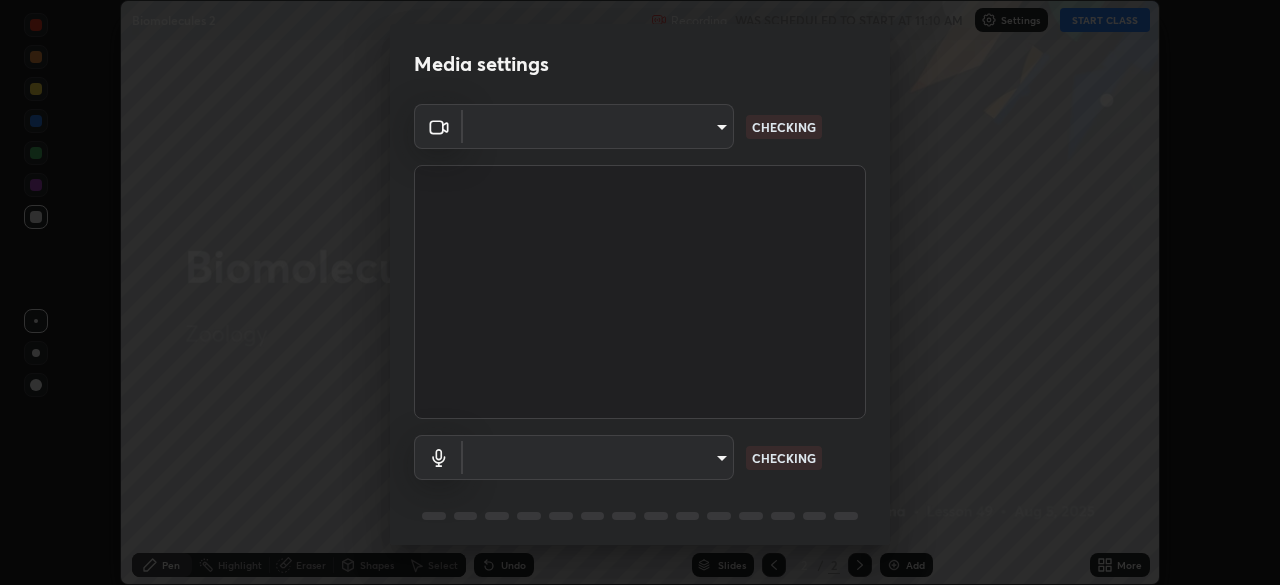 type on "8a437219b1c9d5fef93d1ec40e095ac8837f64dae60836980dab15105ba84f43" 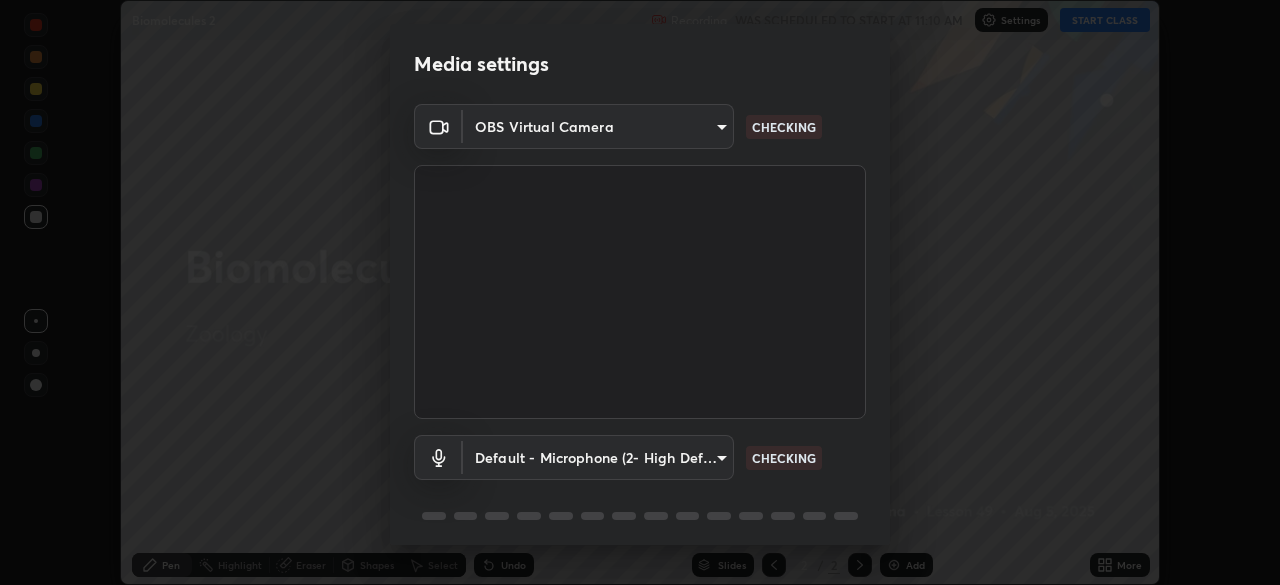 click on "Erase all Biomolecules 2 Recording WAS SCHEDULED TO START AT  11:10 AM Settings START CLASS Setting up your live class Biomolecules 2 • L49 of Zoology [FIRST] [LAST] Pen Highlight Eraser Shapes Select Undo Slides 2 / 2 Add More No doubts shared Encourage your learners to ask a doubt for better clarity Report an issue Reason for reporting Buffering Chat not working Audio - Video sync issue Educator video quality low ​ Attach an image Report Media settings OBS Virtual Camera [HASH] CHECKING Default - Microphone (2- High Definition Audio Device) default CHECKING 1 / 5 Next" at bounding box center [640, 292] 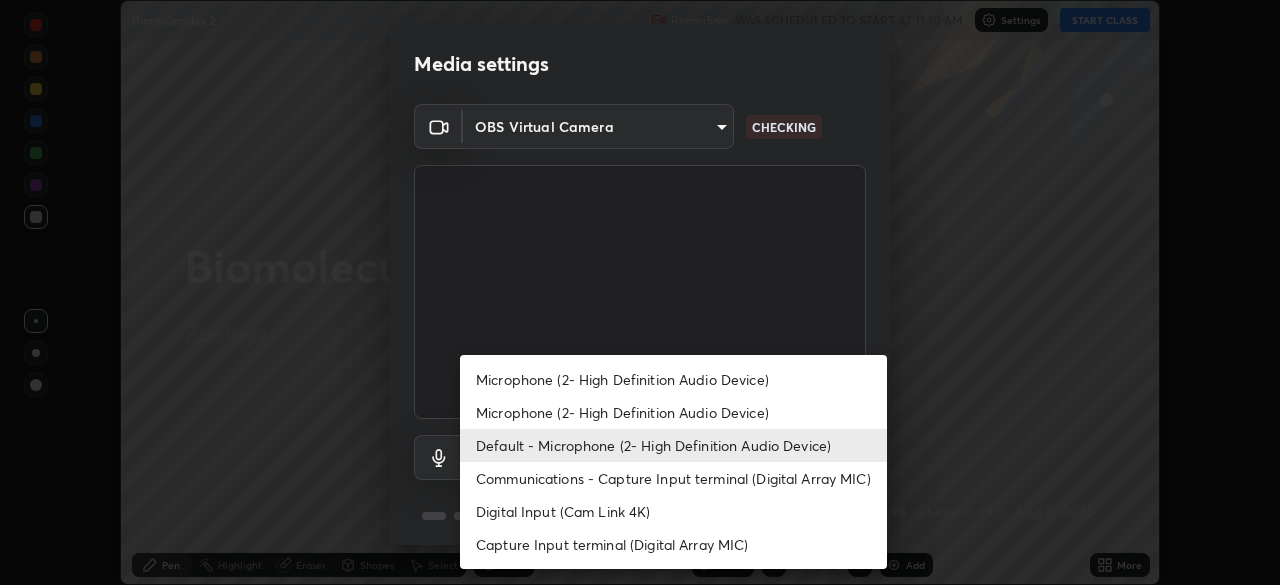 click on "Communications - Capture Input terminal (Digital Array MIC)" at bounding box center (673, 478) 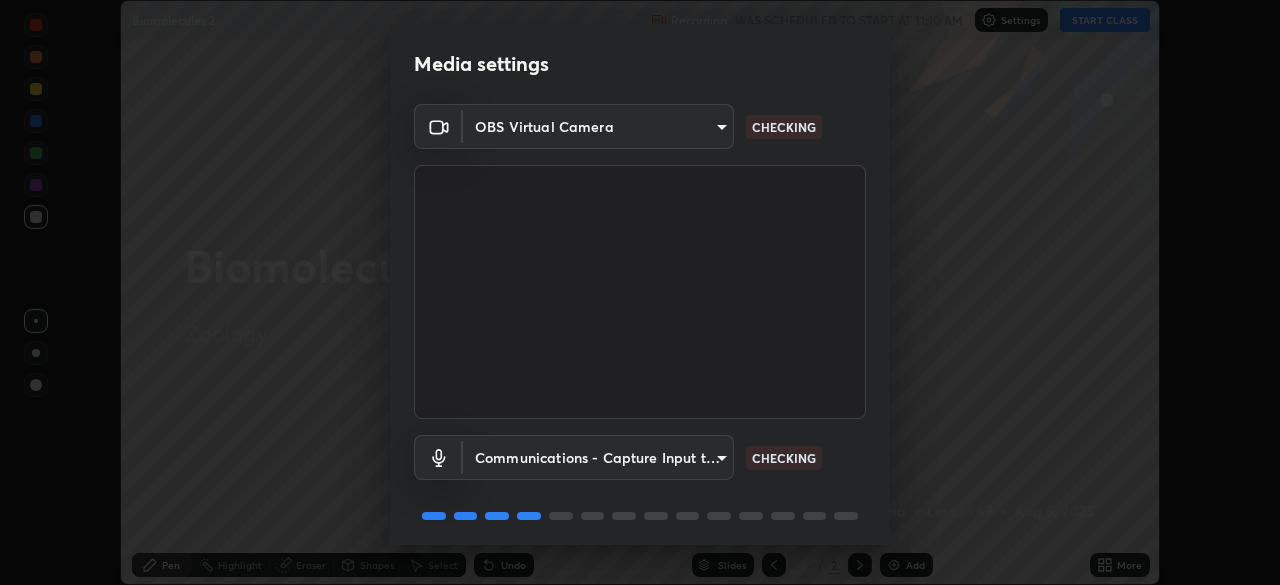 click on "Erase all Biomolecules 2 Recording WAS SCHEDULED TO START AT  11:10 AM Settings START CLASS Setting up your live class Biomolecules 2 • L49 of Zoology [FIRST] [LAST] Pen Highlight Eraser Shapes Select Undo Slides 2 / 2 Add More No doubts shared Encourage your learners to ask a doubt for better clarity Report an issue Reason for reporting Buffering Chat not working Audio - Video sync issue Educator video quality low ​ Attach an image Report Media settings OBS Virtual Camera [HASH] CHECKING Communications - Capture Input terminal (Digital Array MIC) communications CHECKING 1 / 5 Next" at bounding box center (640, 292) 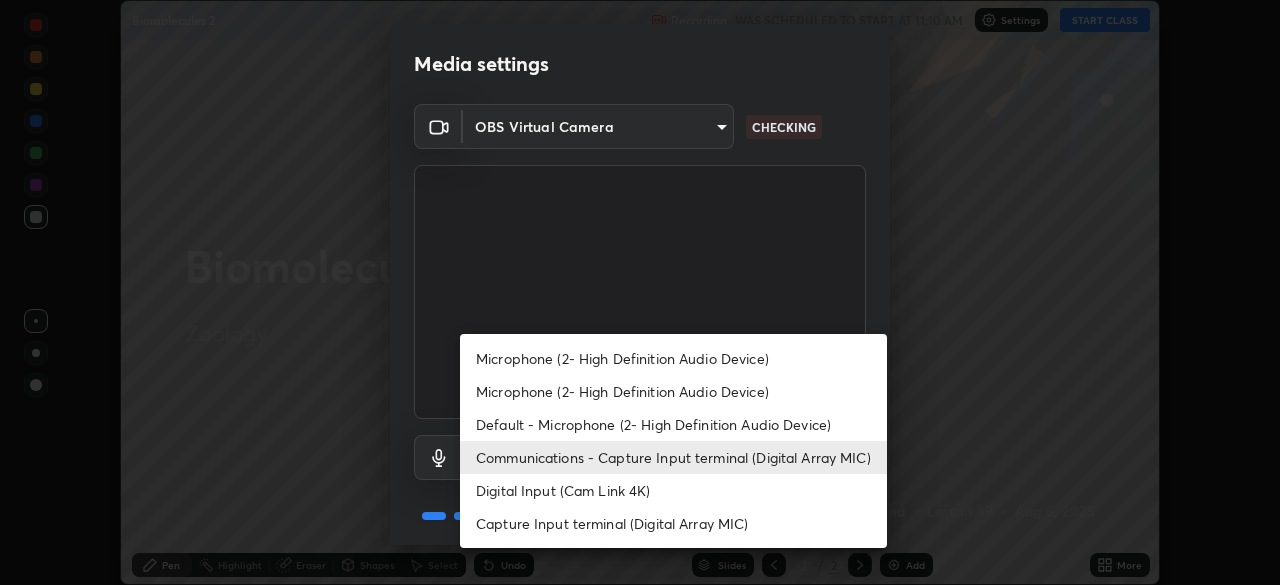 click on "Default - Microphone (2- High Definition Audio Device)" at bounding box center (673, 424) 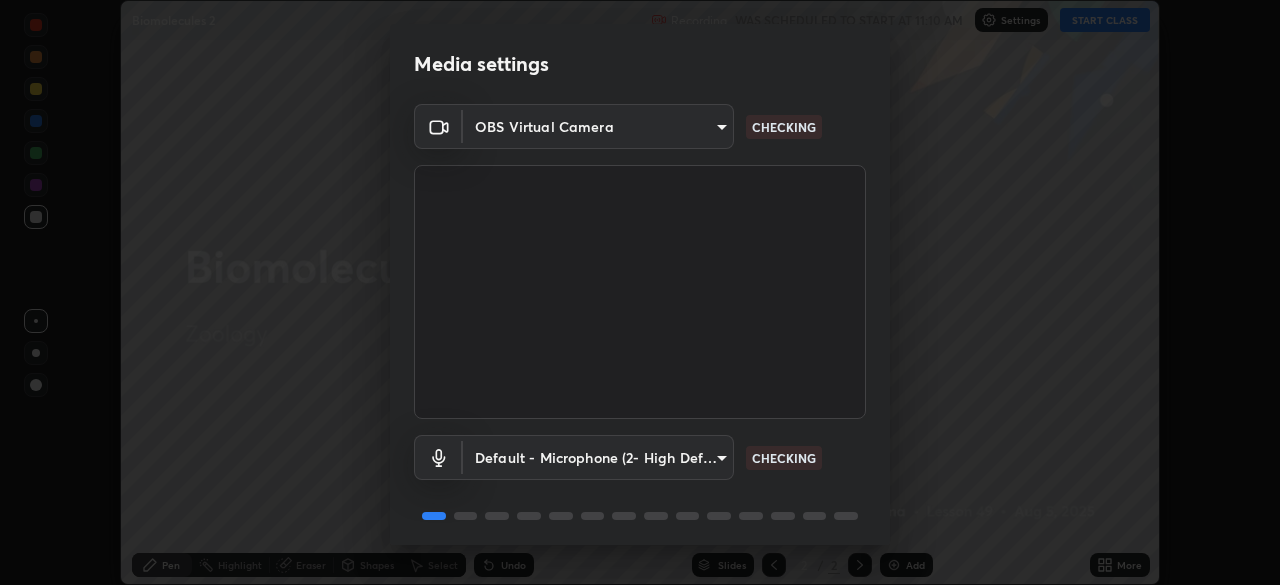 scroll, scrollTop: 71, scrollLeft: 0, axis: vertical 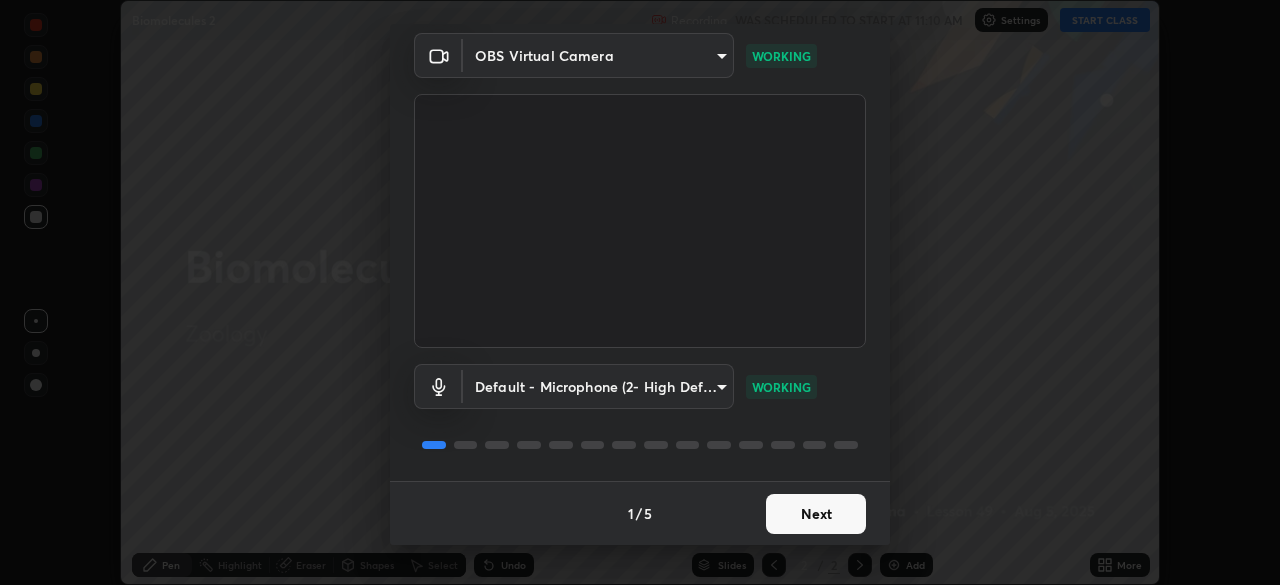 click on "Next" at bounding box center (816, 514) 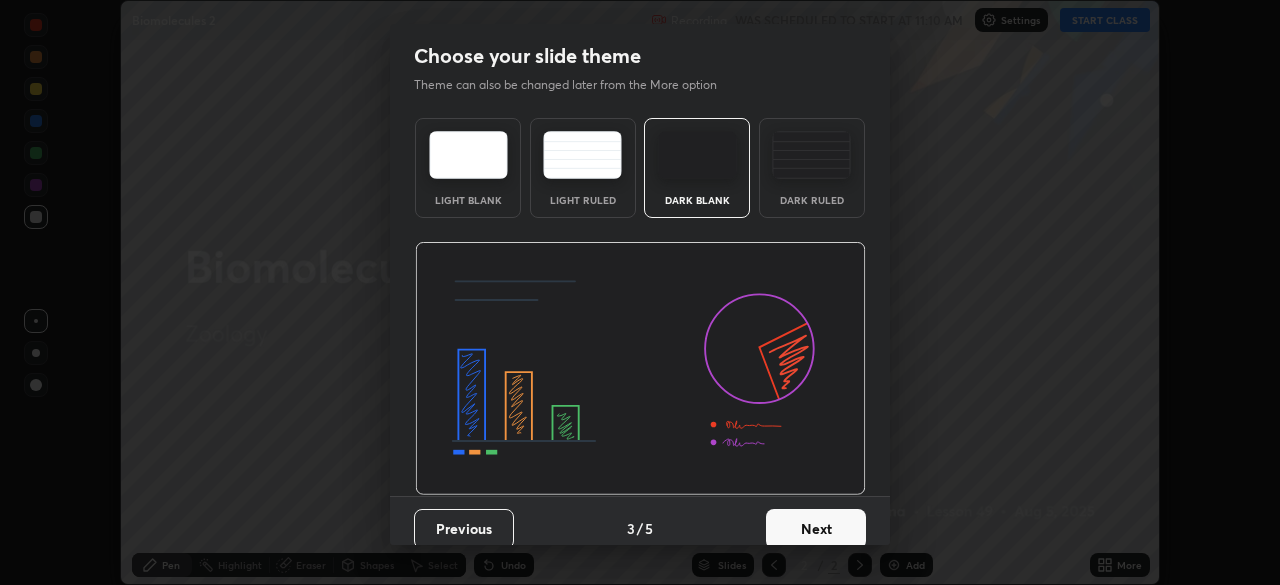click on "Next" at bounding box center (816, 529) 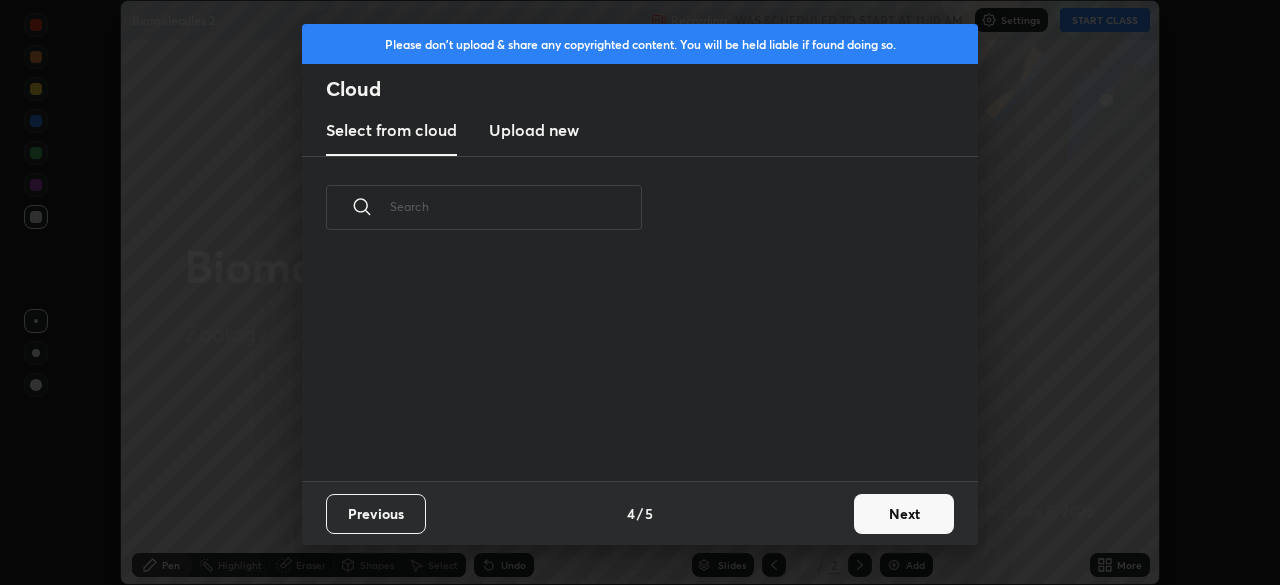 click on "Next" at bounding box center [904, 514] 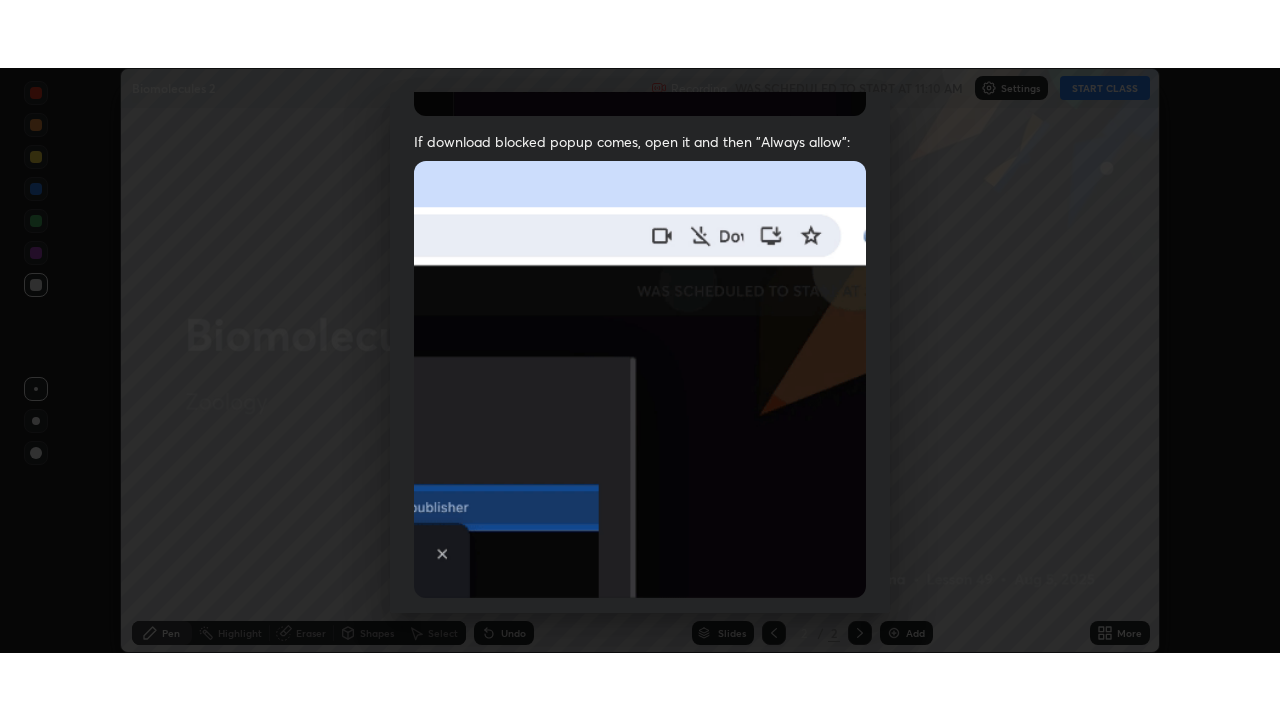 scroll, scrollTop: 479, scrollLeft: 0, axis: vertical 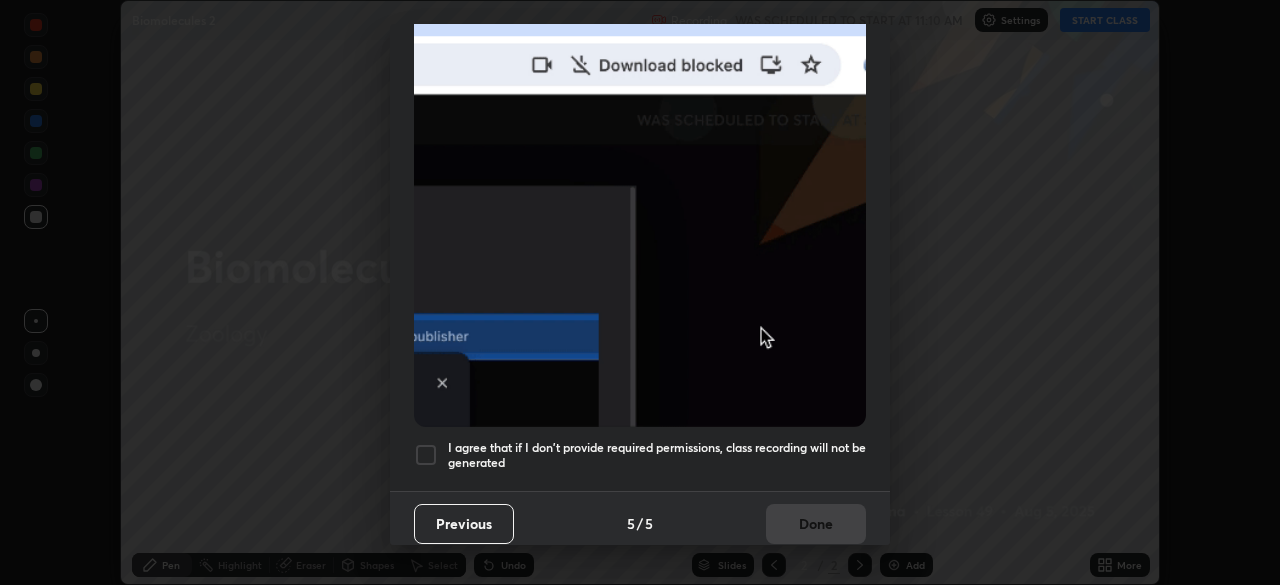 click at bounding box center (426, 455) 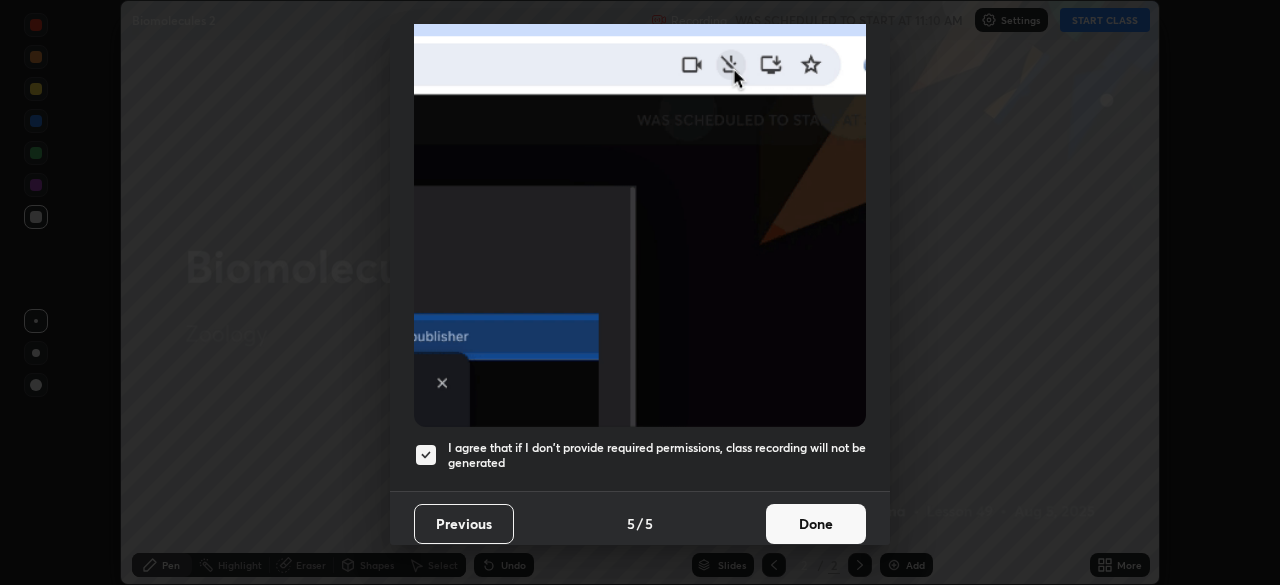 click on "Done" at bounding box center (816, 524) 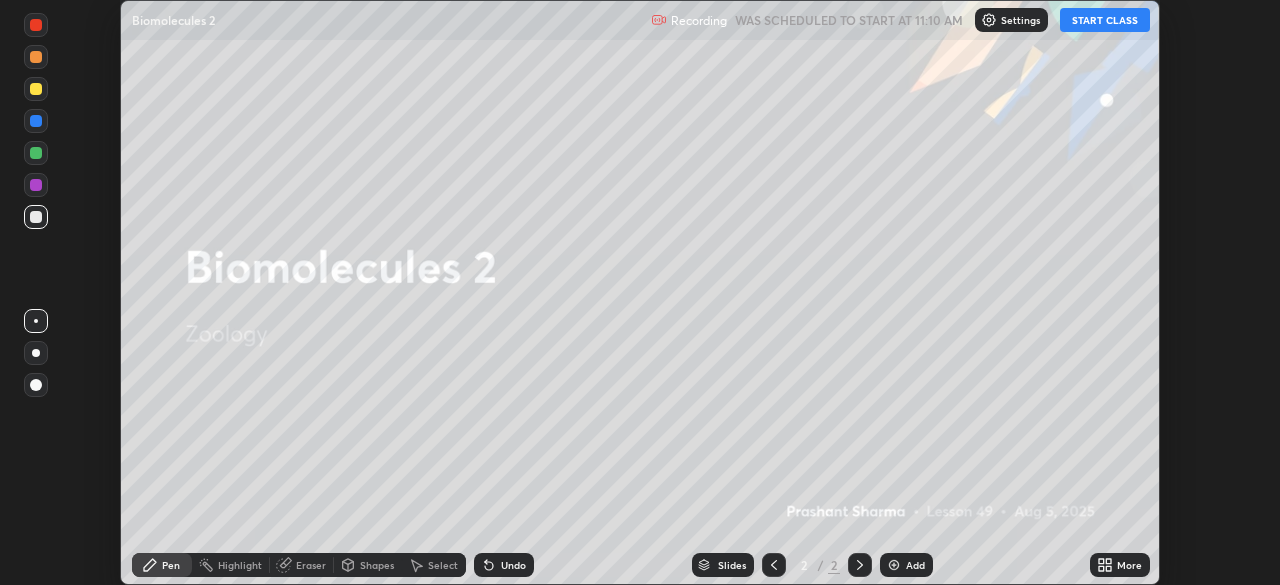 click 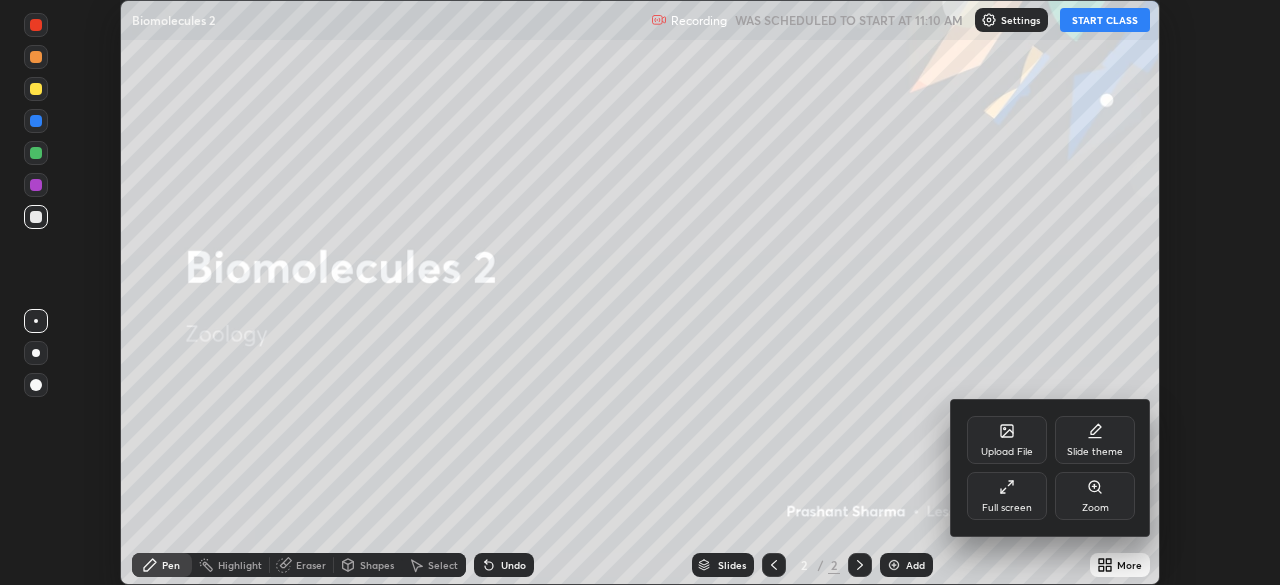 click 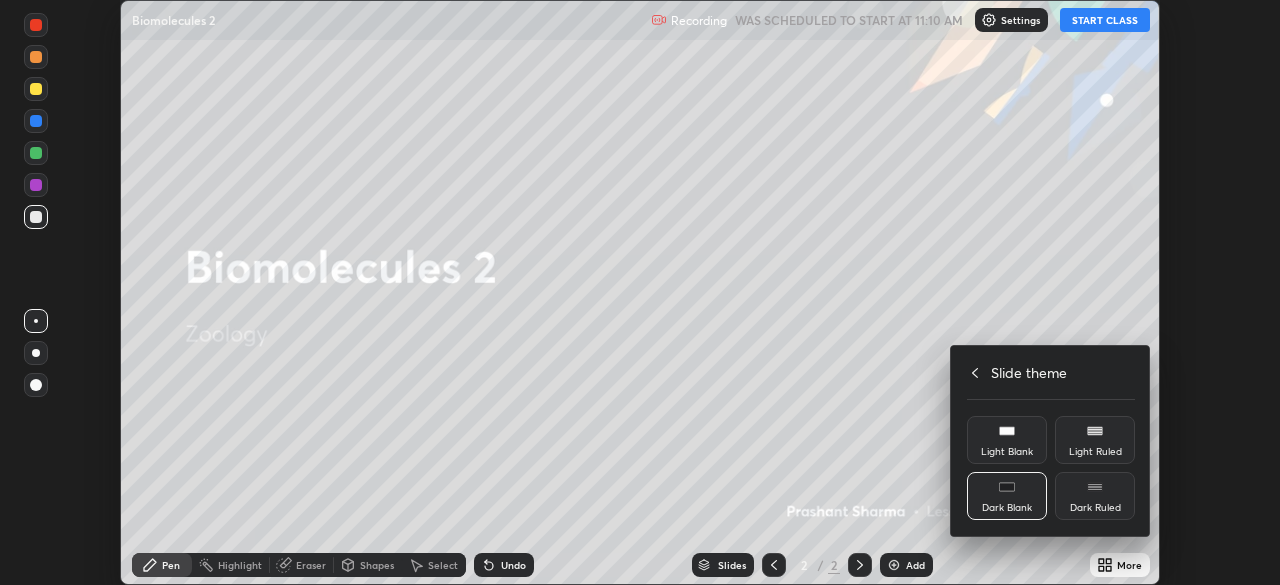 click on "Dark Blank" at bounding box center (1007, 496) 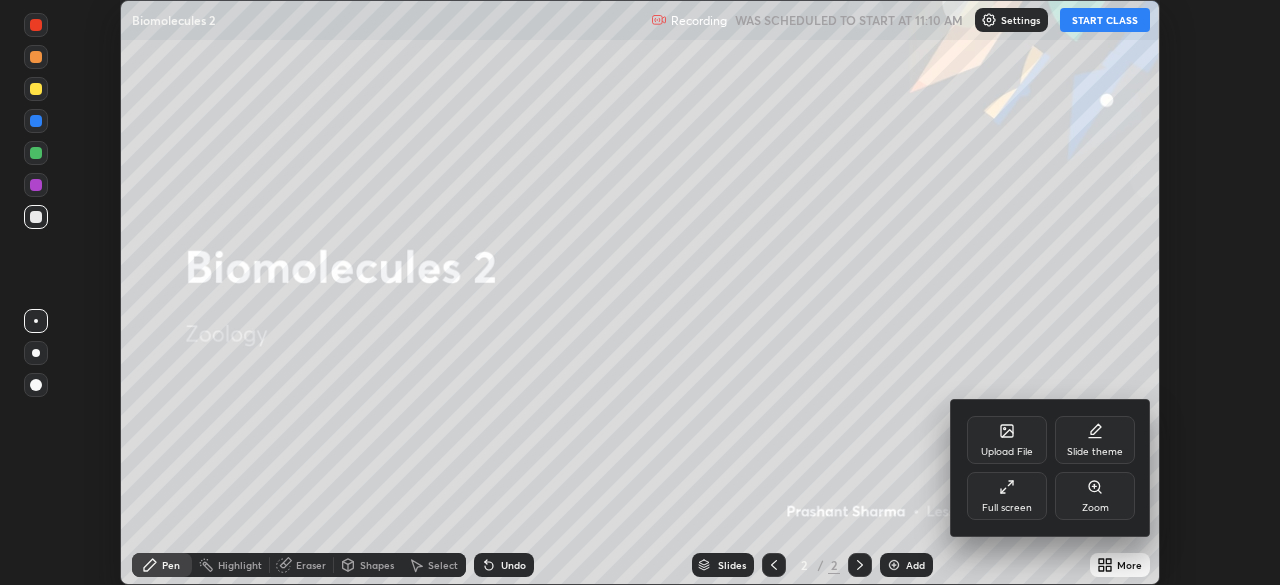 click on "Full screen" at bounding box center (1007, 496) 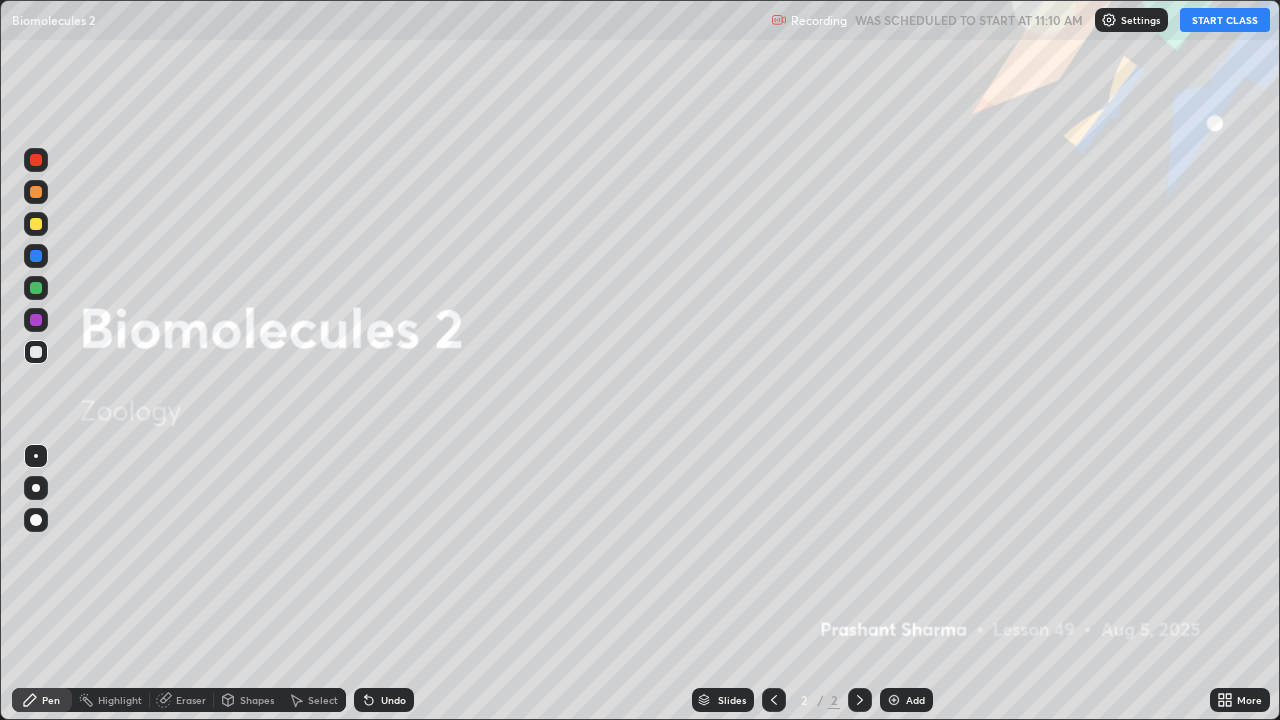 scroll, scrollTop: 99280, scrollLeft: 98720, axis: both 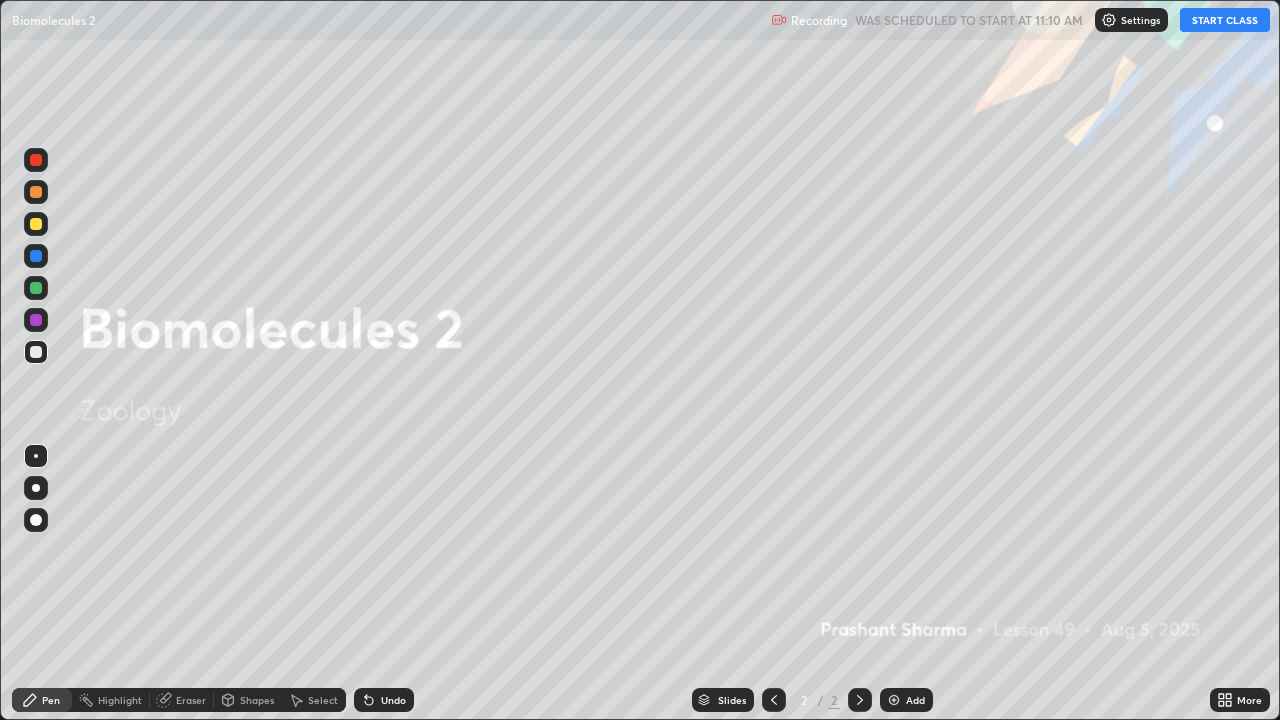 click on "Add" at bounding box center (915, 700) 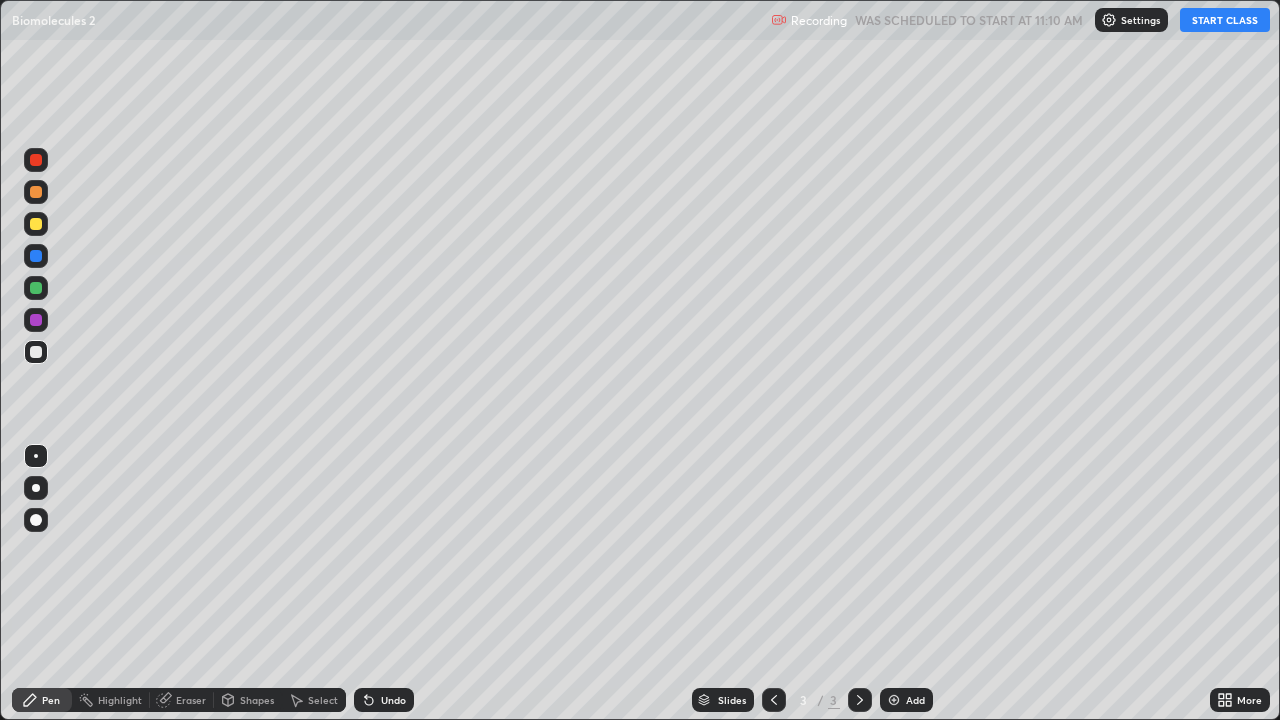 click on "START CLASS" at bounding box center (1225, 20) 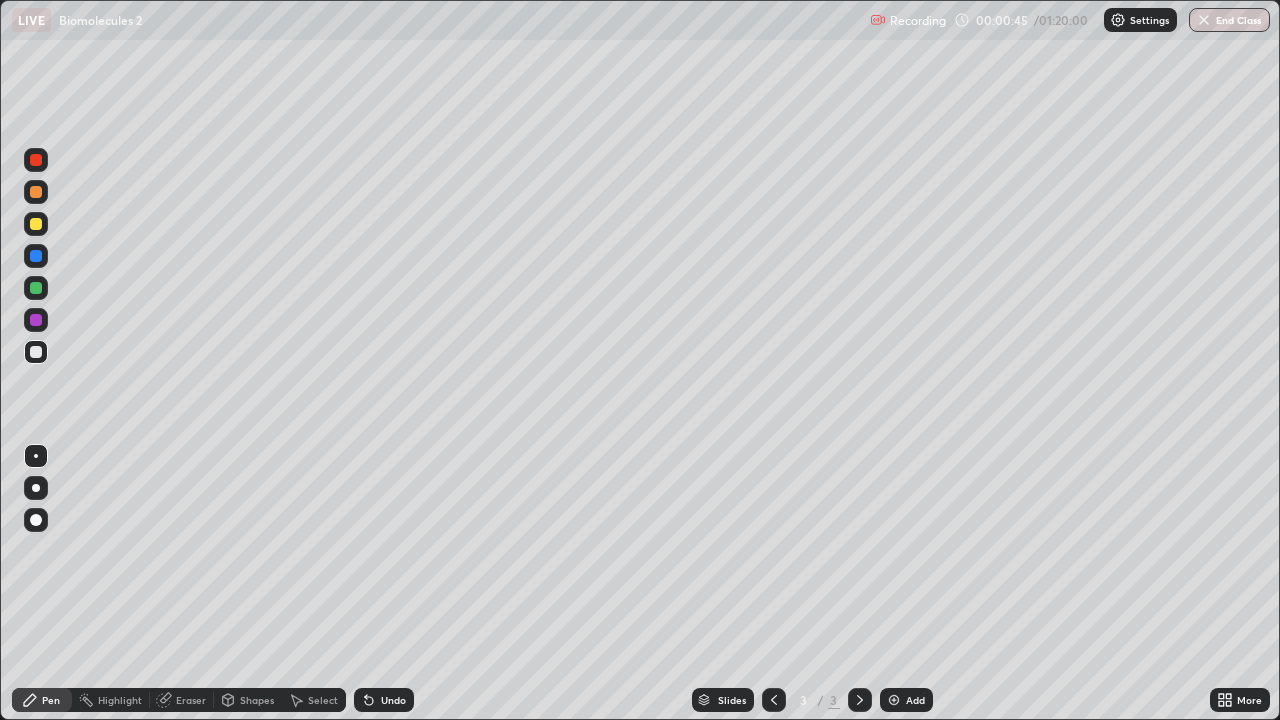 click at bounding box center [36, 288] 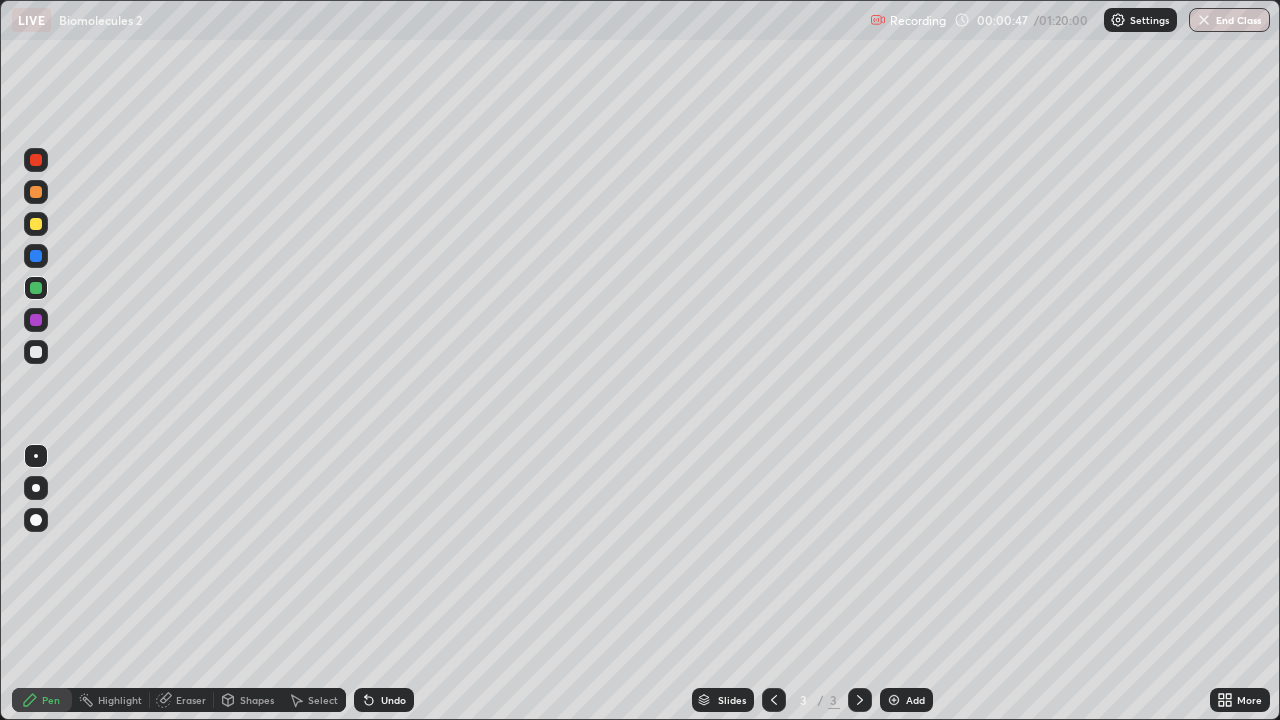 click at bounding box center (36, 224) 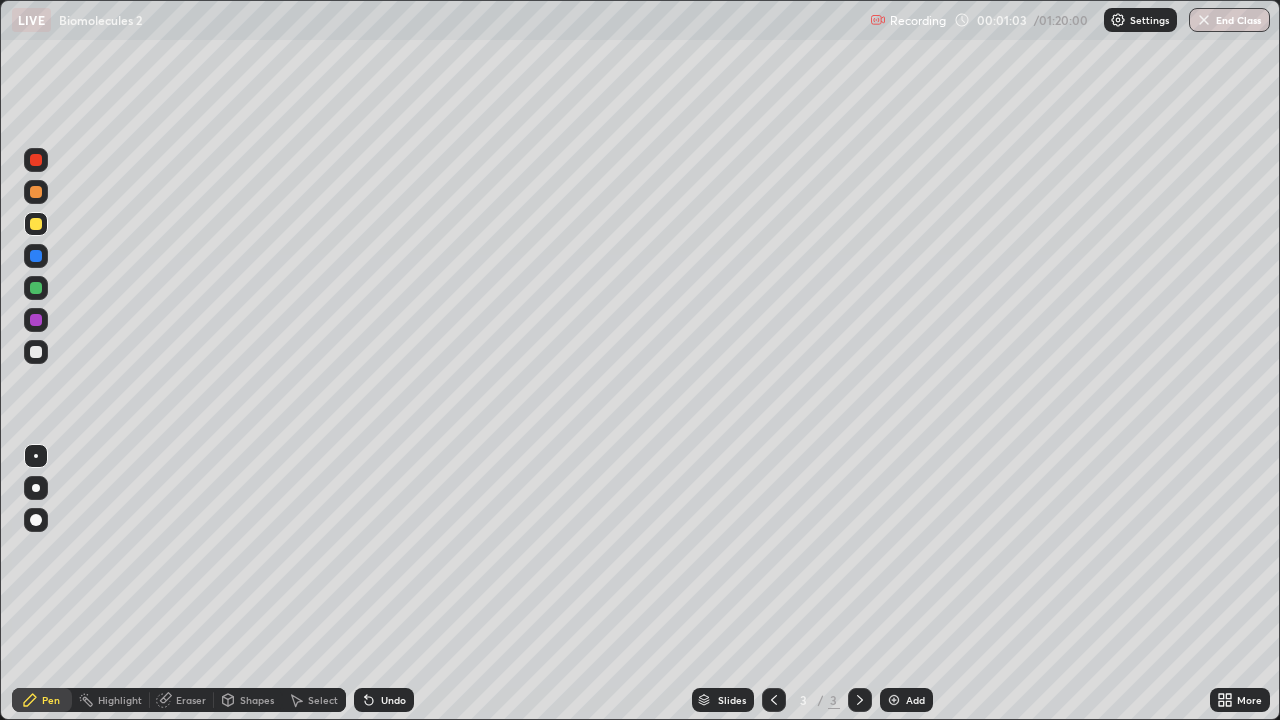 click on "Undo" at bounding box center [393, 700] 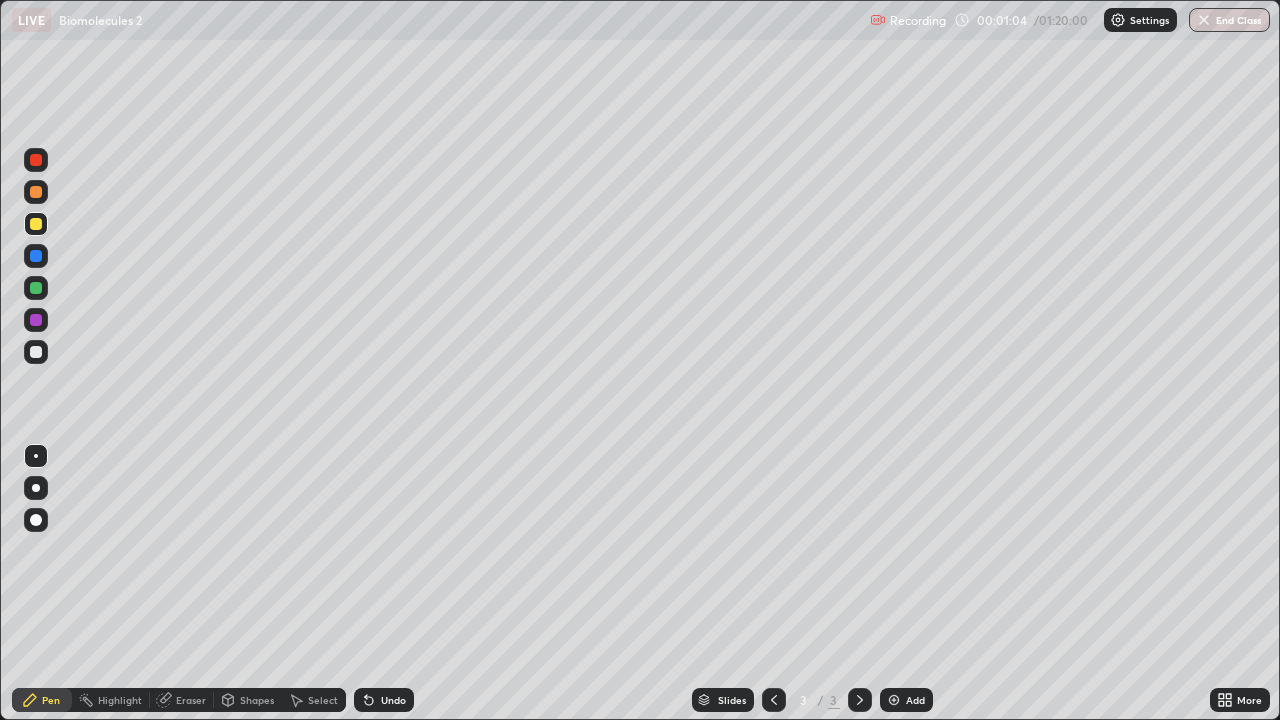 click on "Undo" at bounding box center [393, 700] 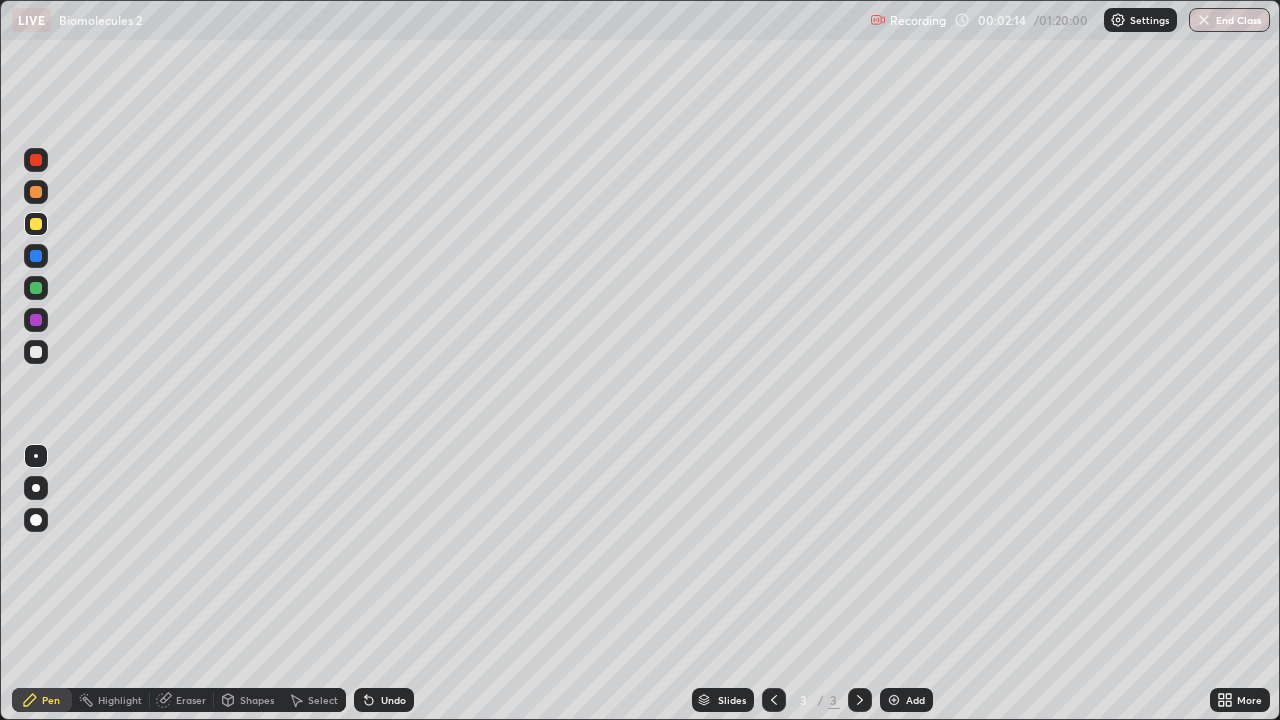 click on "Undo" at bounding box center [393, 700] 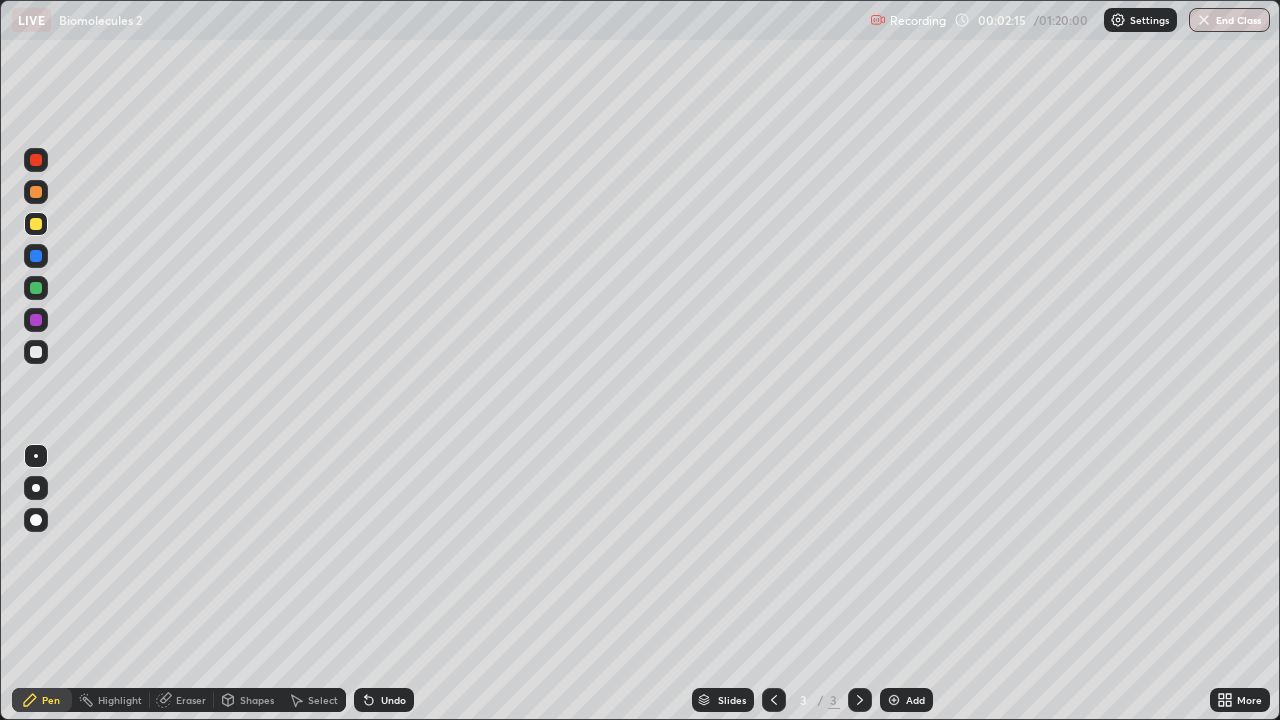 click on "Undo" at bounding box center [393, 700] 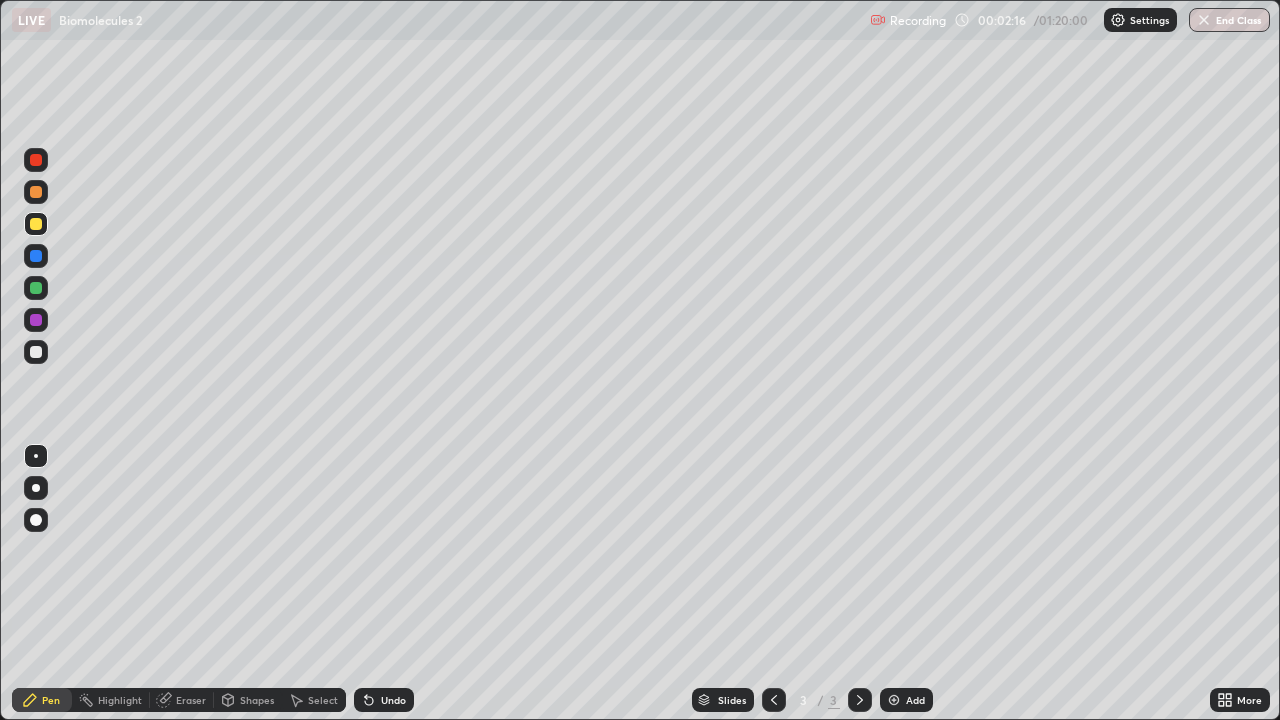 click on "Undo" at bounding box center (393, 700) 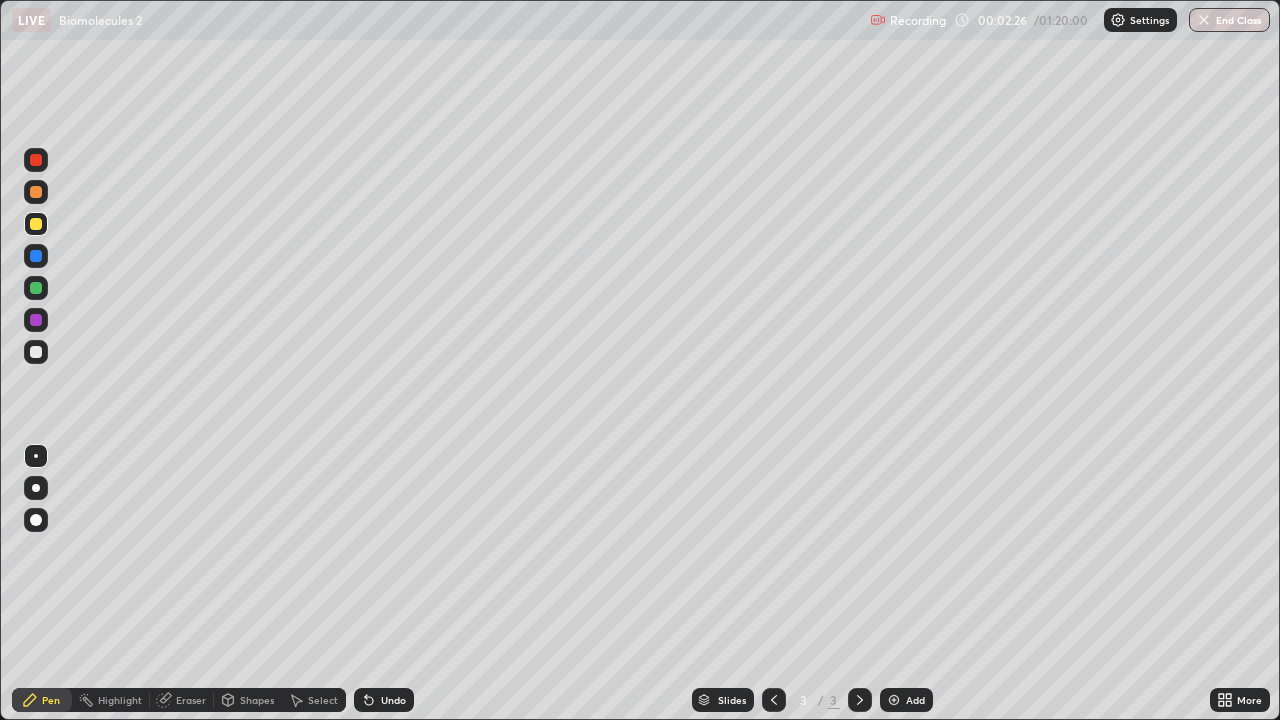 click at bounding box center [36, 288] 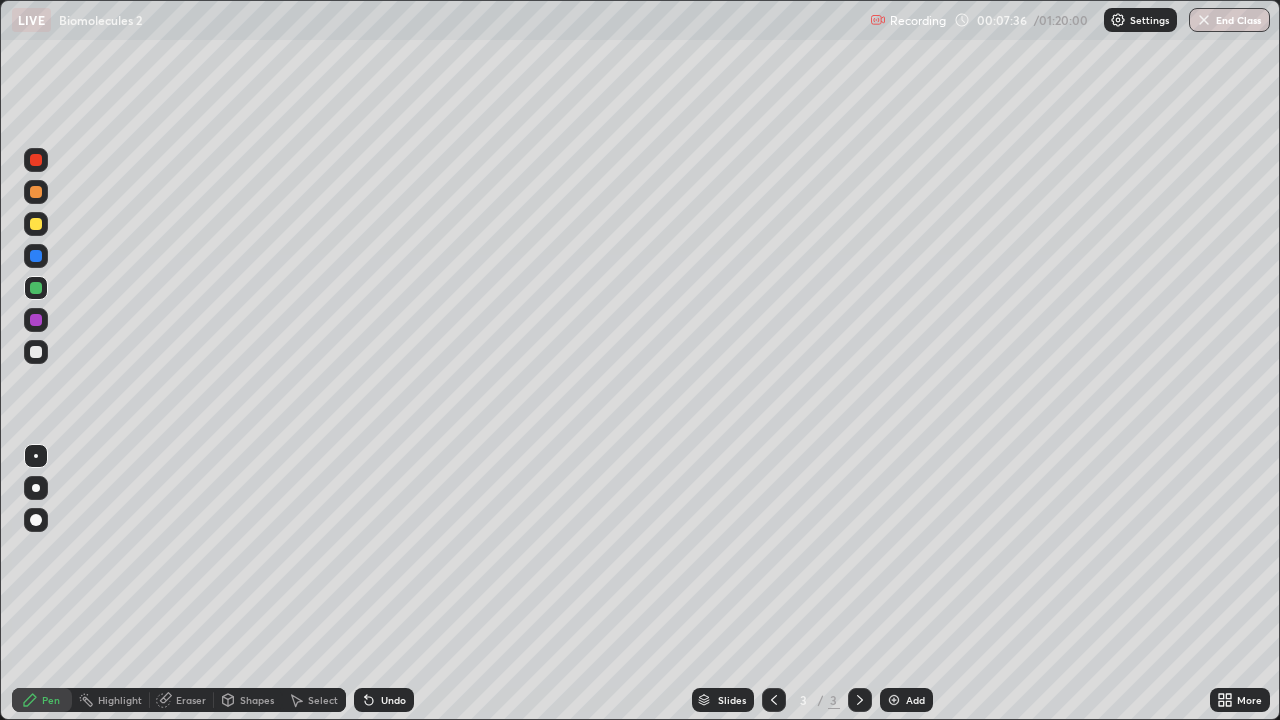 click at bounding box center (36, 352) 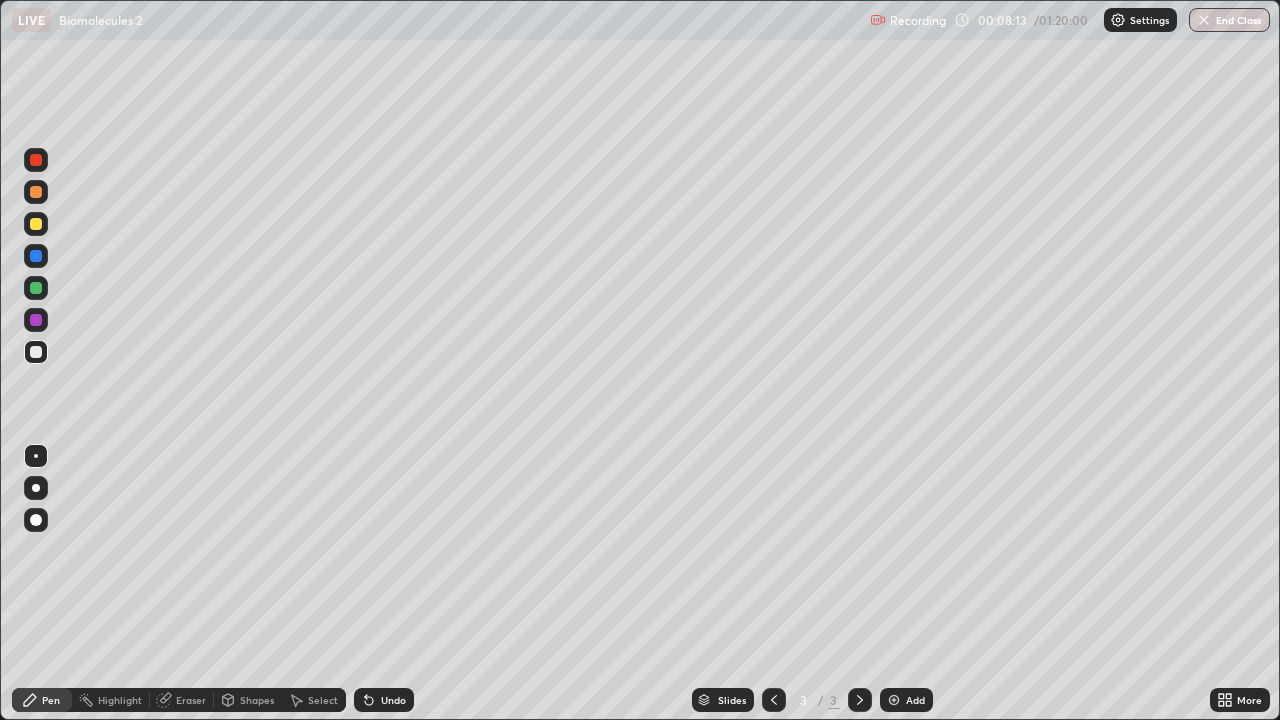 click at bounding box center (36, 224) 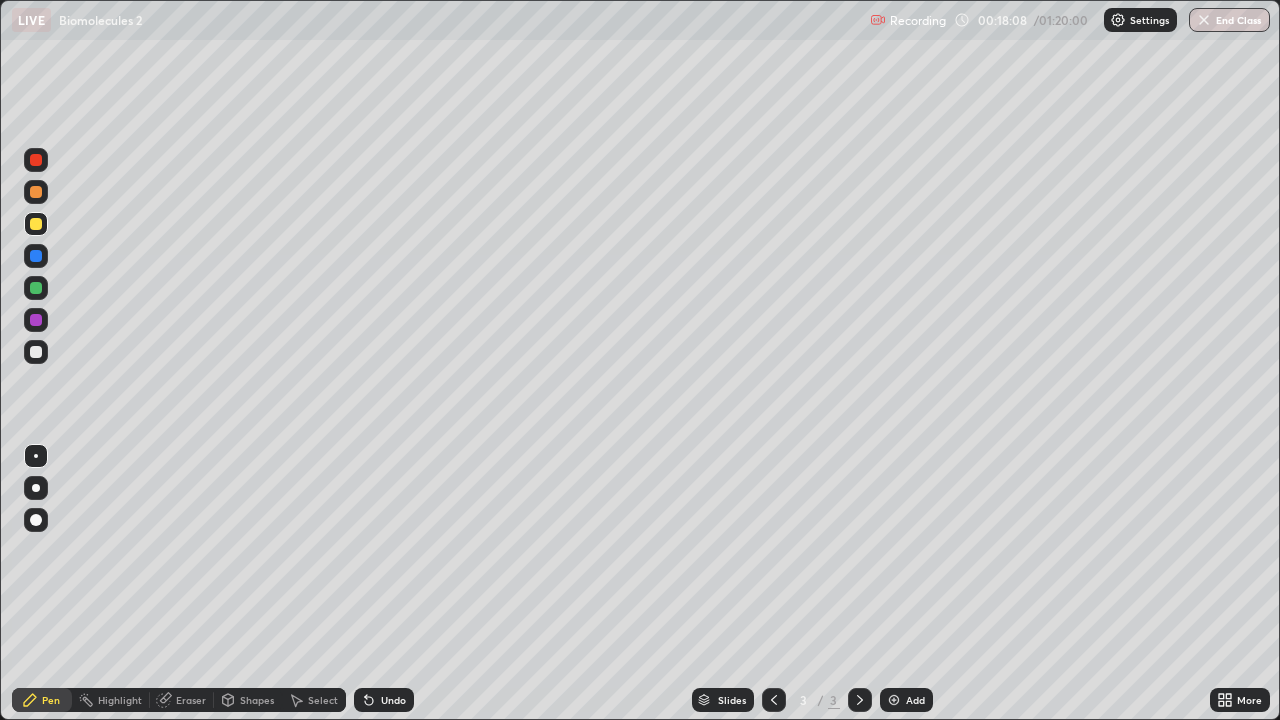 click 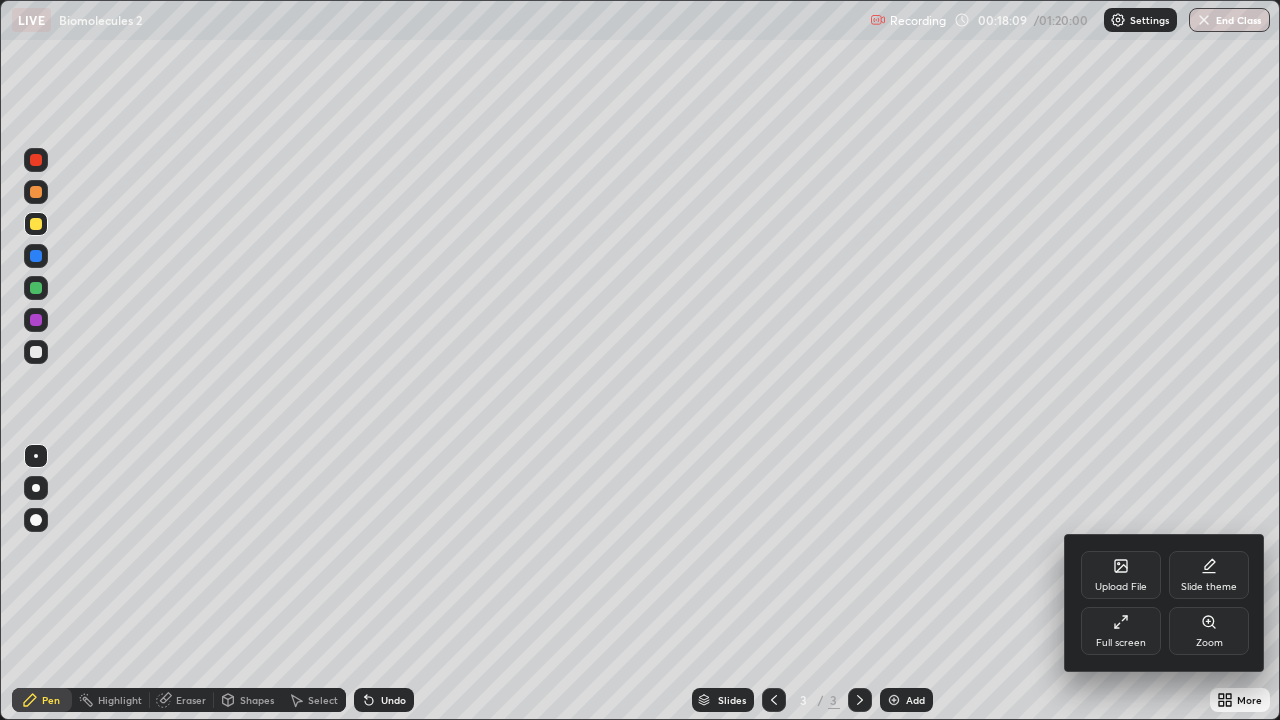 click on "Full screen" at bounding box center [1121, 631] 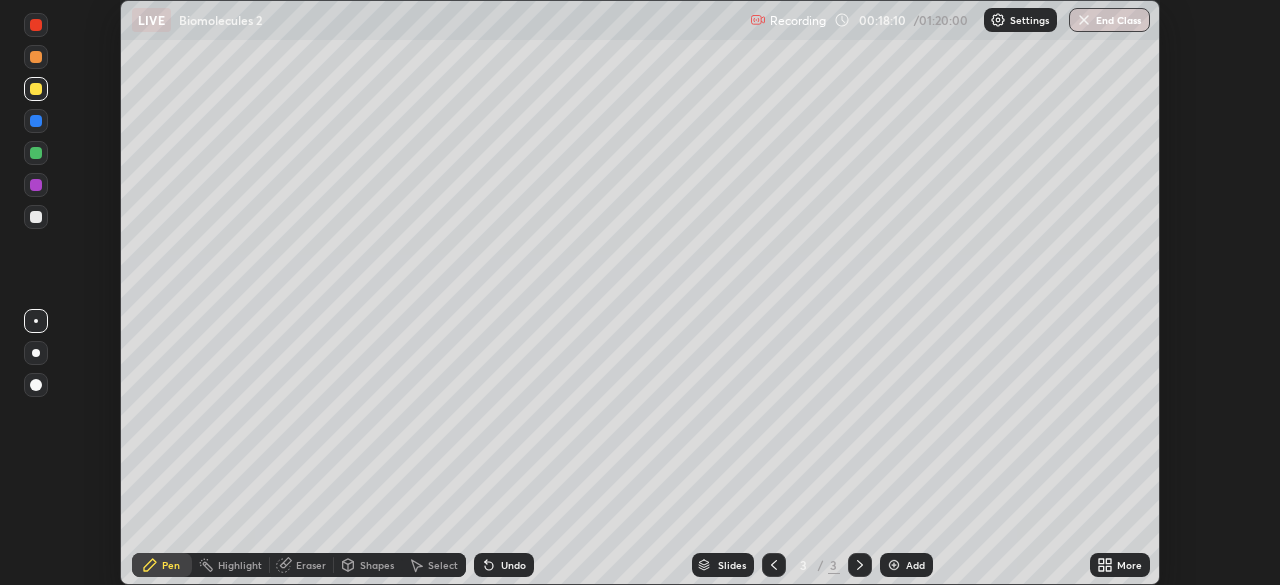 scroll, scrollTop: 585, scrollLeft: 1280, axis: both 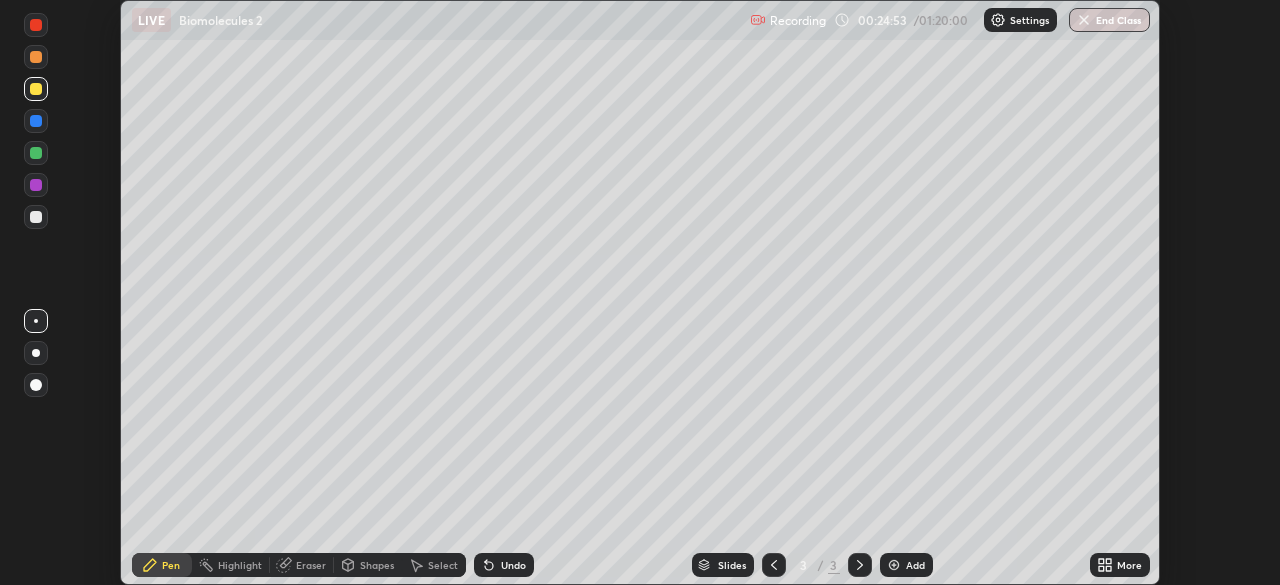 click 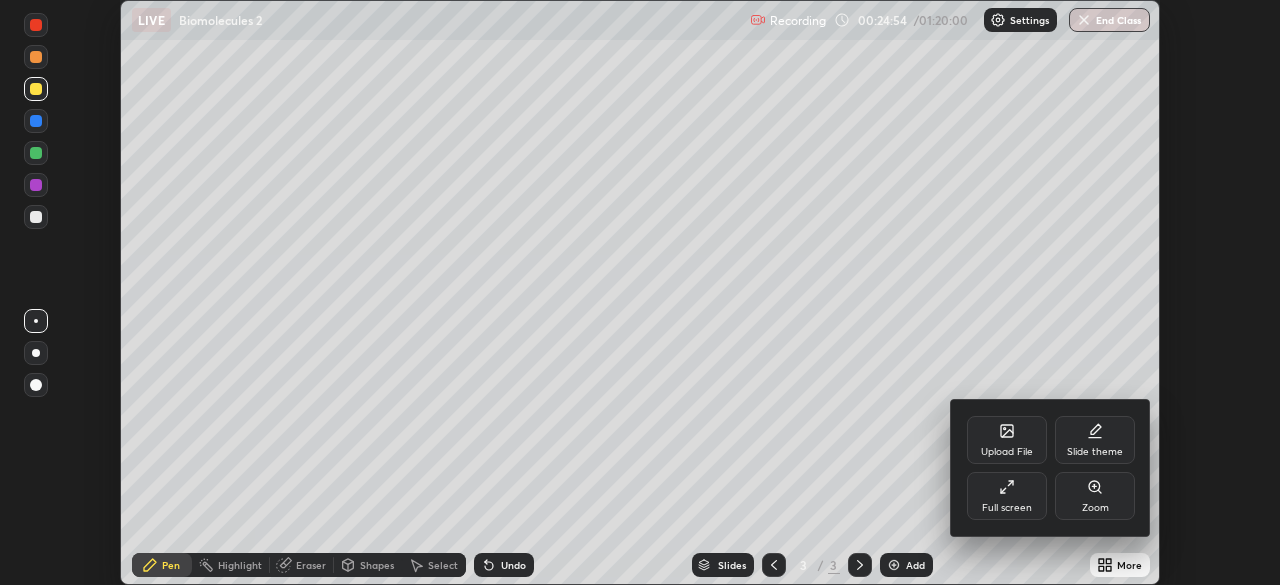 click on "Full screen" at bounding box center [1007, 496] 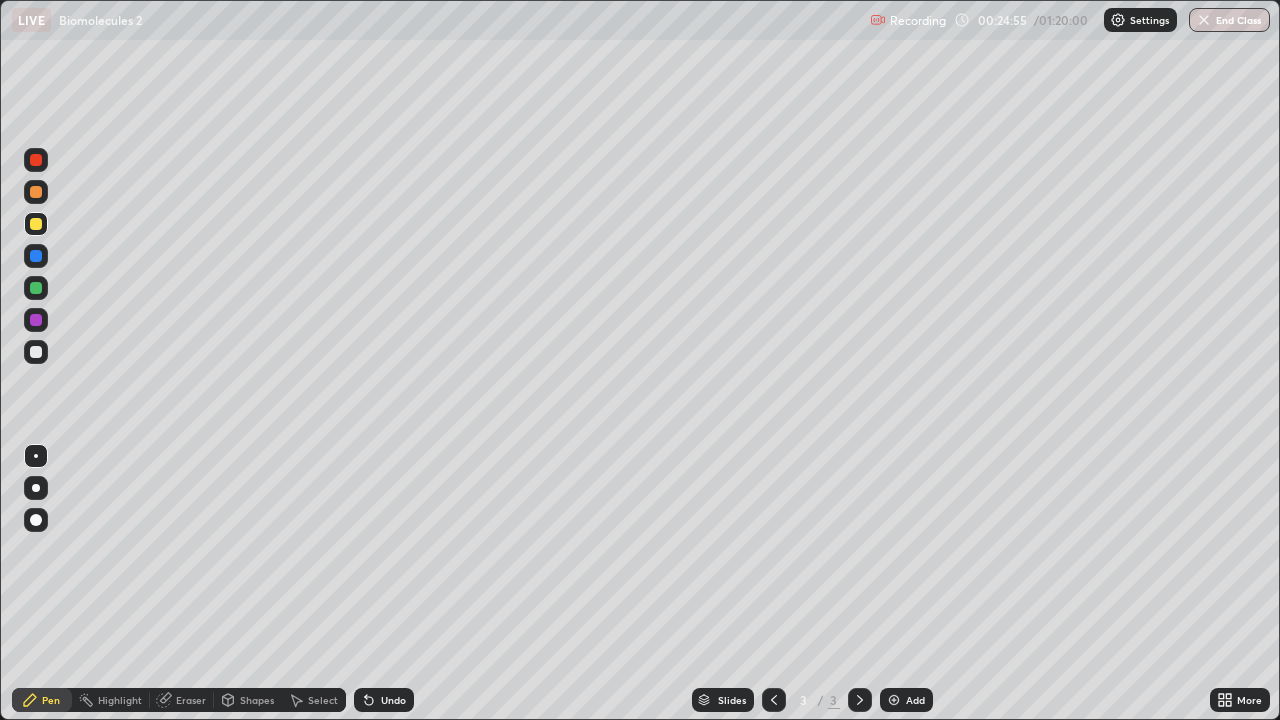 scroll, scrollTop: 99280, scrollLeft: 98720, axis: both 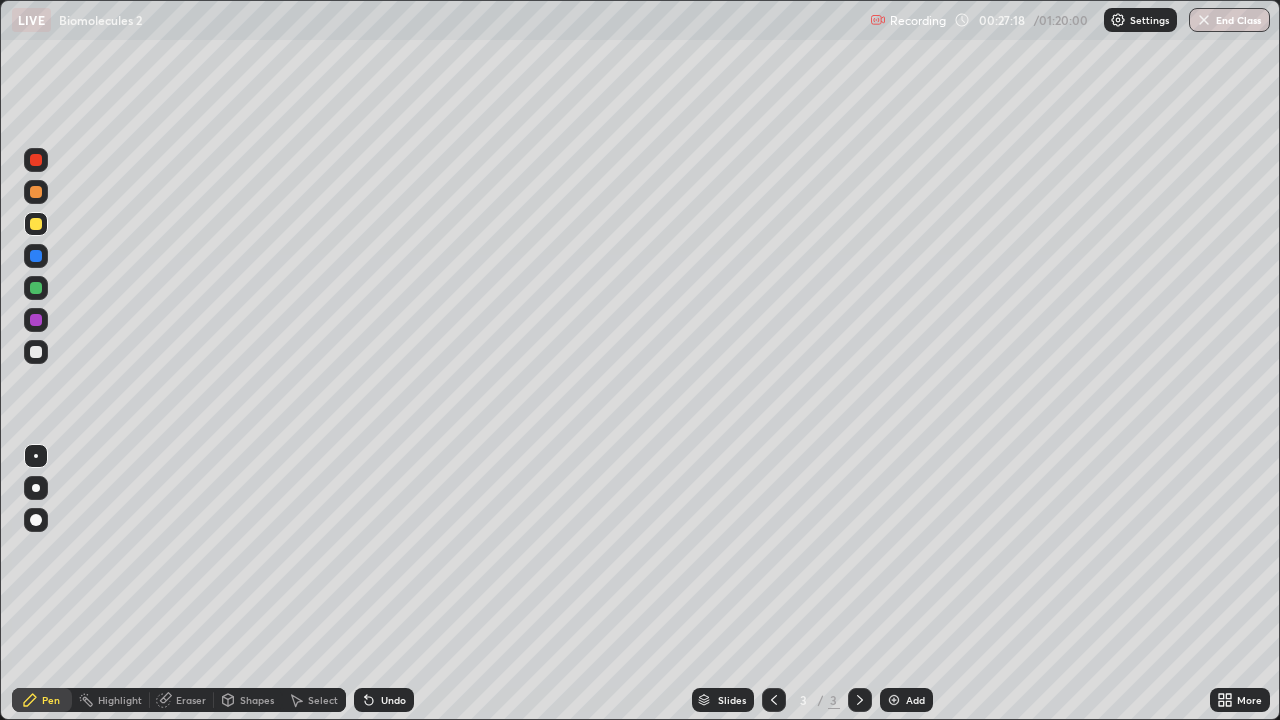 click 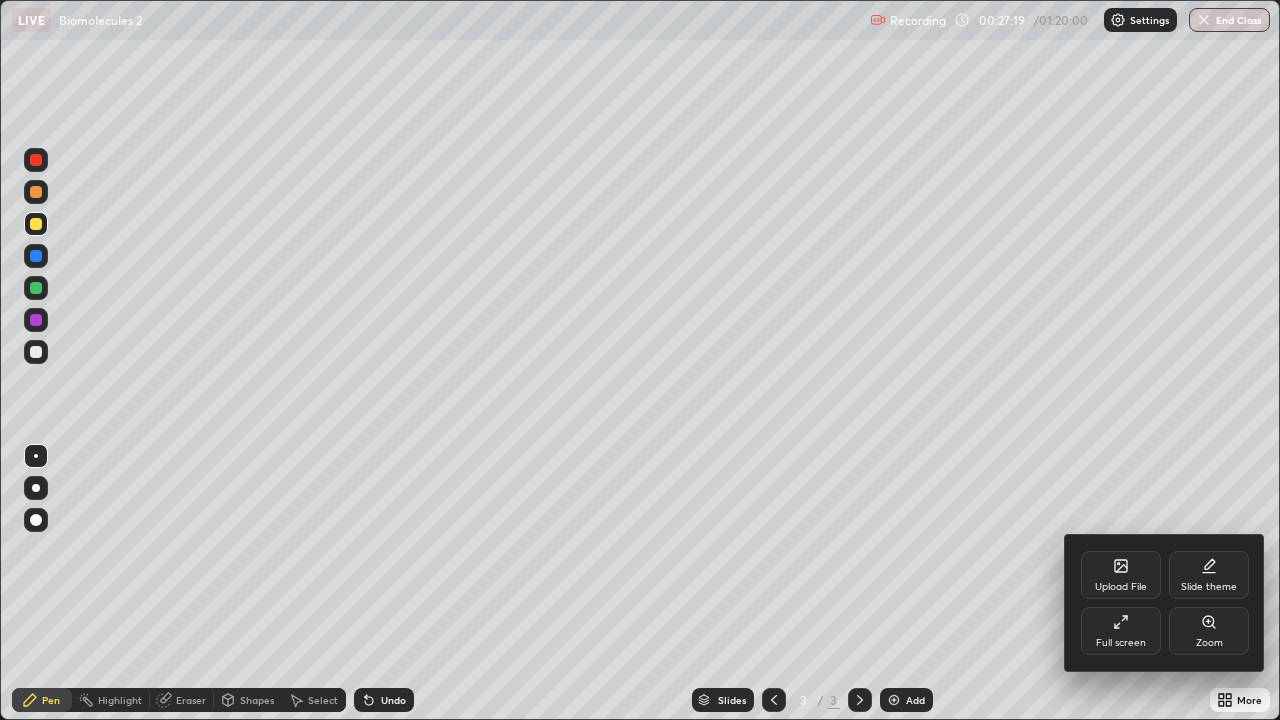 click 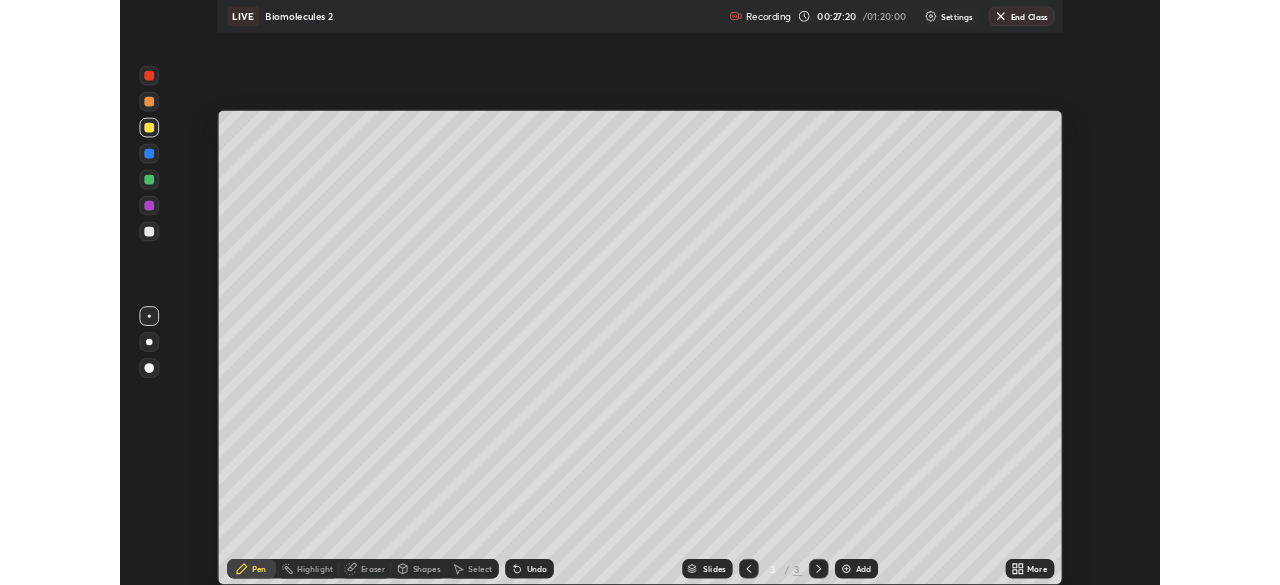 scroll, scrollTop: 585, scrollLeft: 1280, axis: both 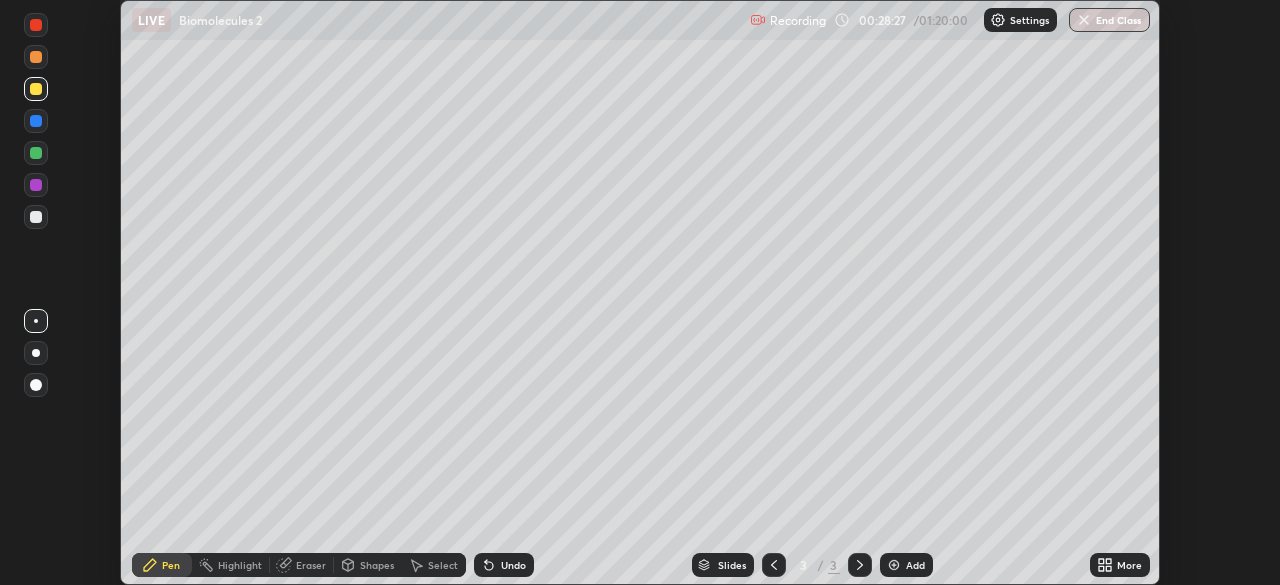 click on "Add" at bounding box center [915, 565] 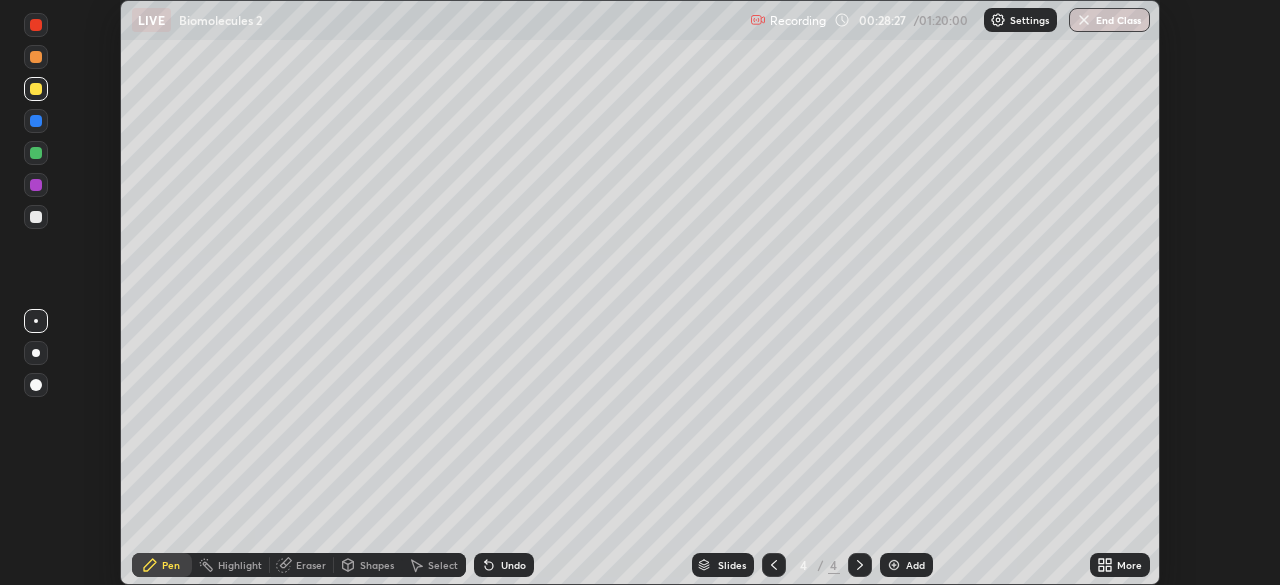 click 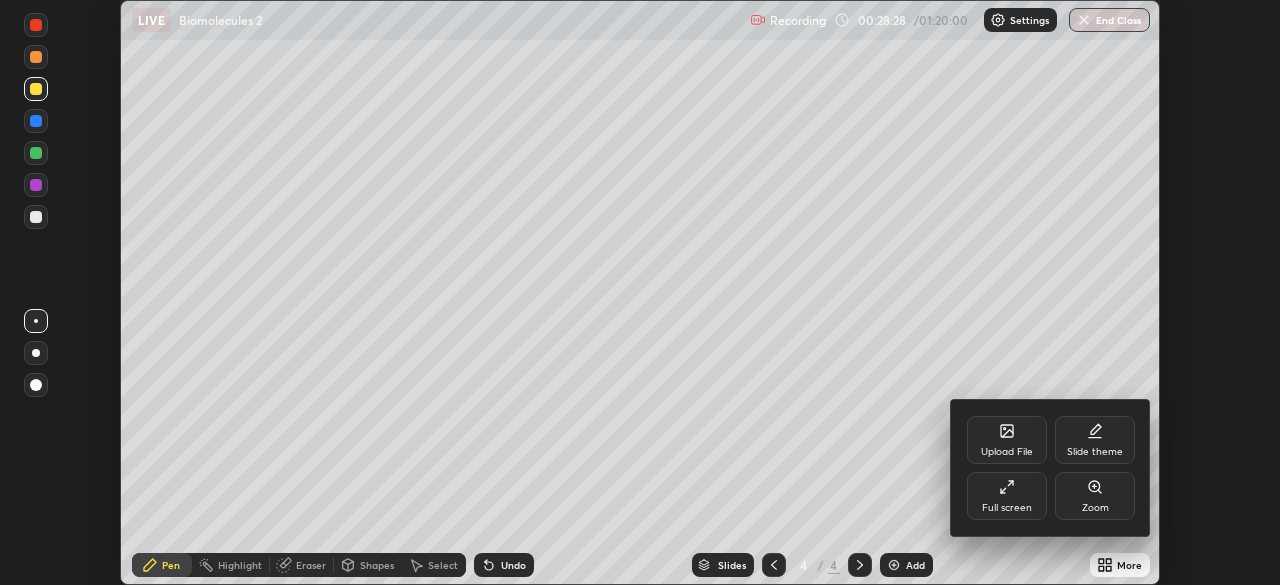 click on "Full screen" at bounding box center (1007, 496) 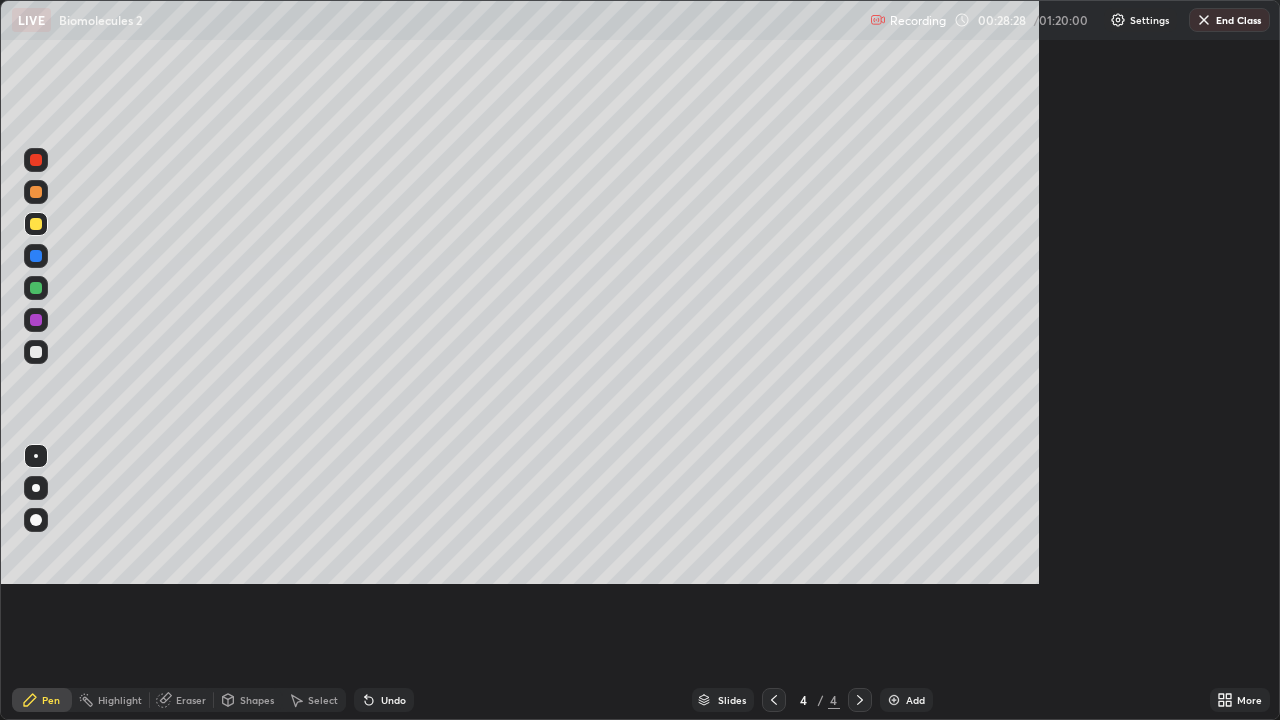 scroll, scrollTop: 99280, scrollLeft: 98720, axis: both 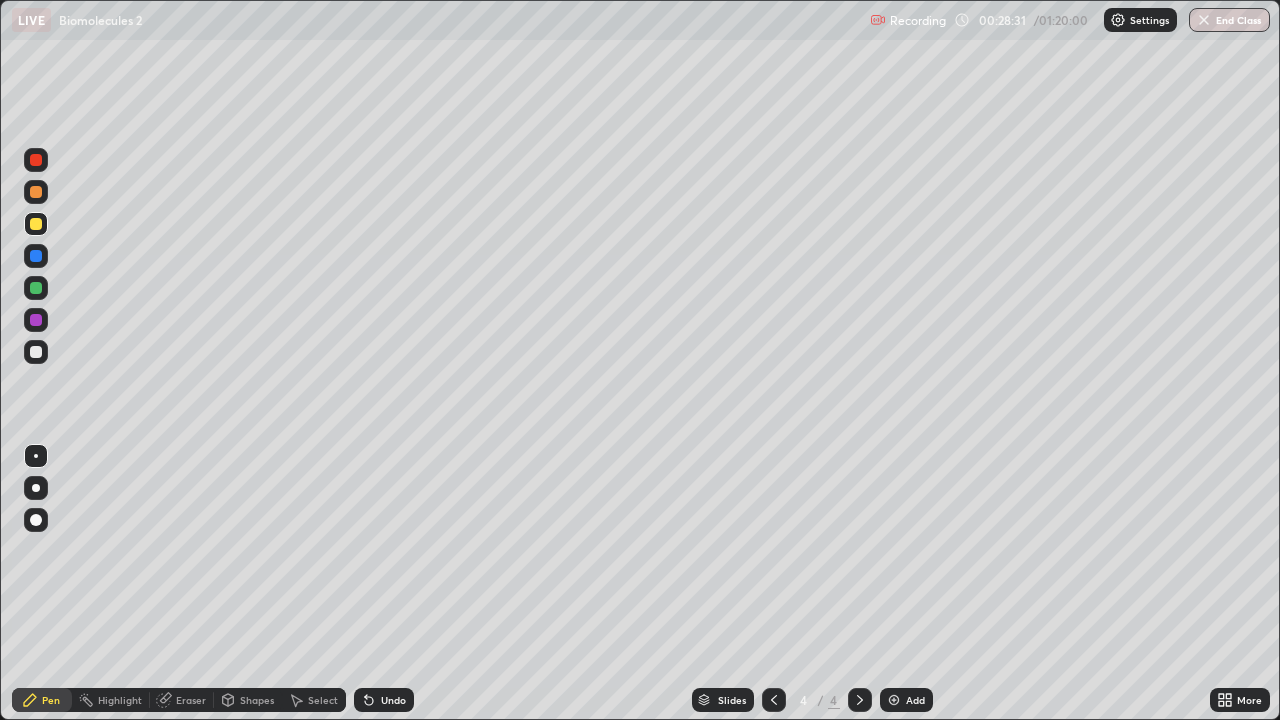 click at bounding box center [36, 224] 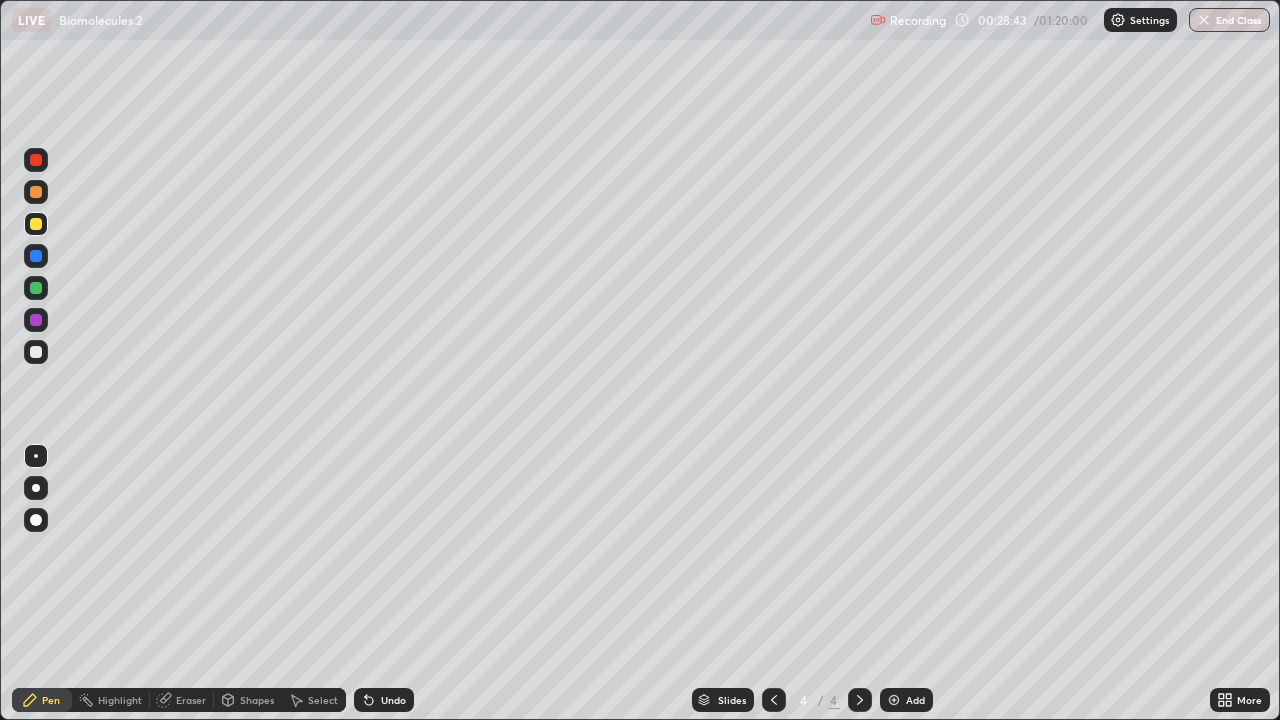 click on "Undo" at bounding box center [384, 700] 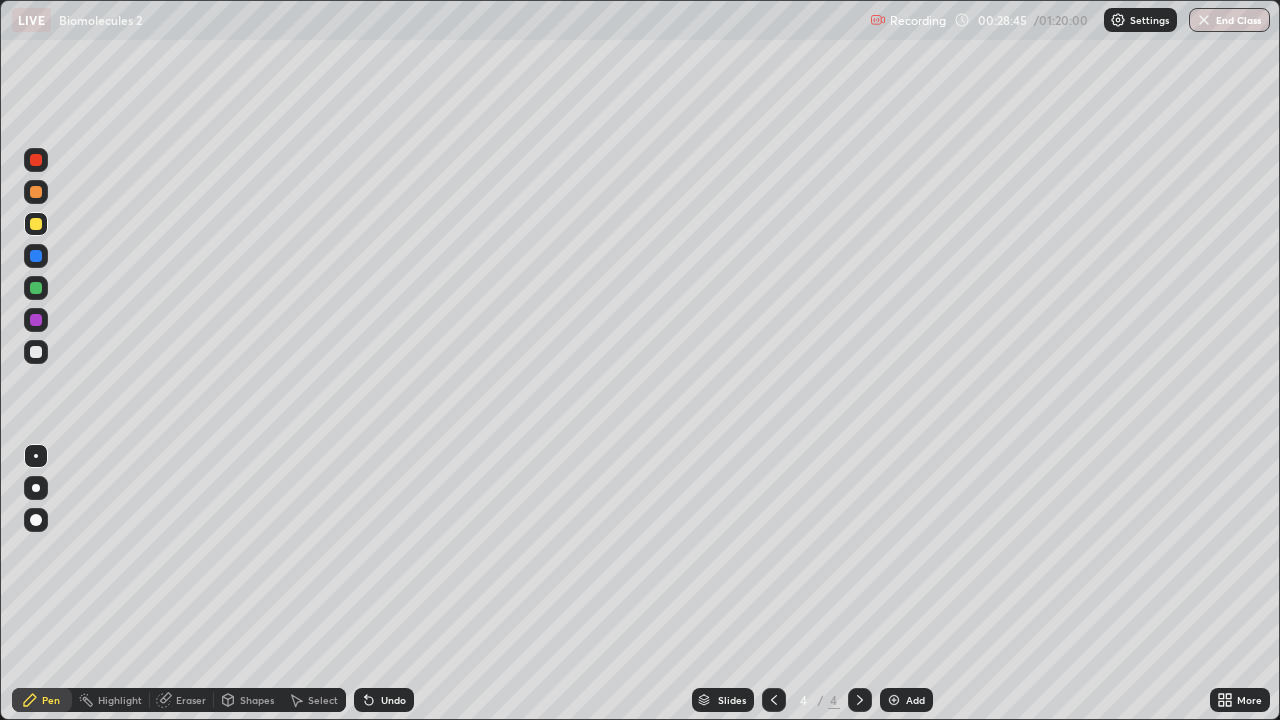 click on "Select" at bounding box center [323, 700] 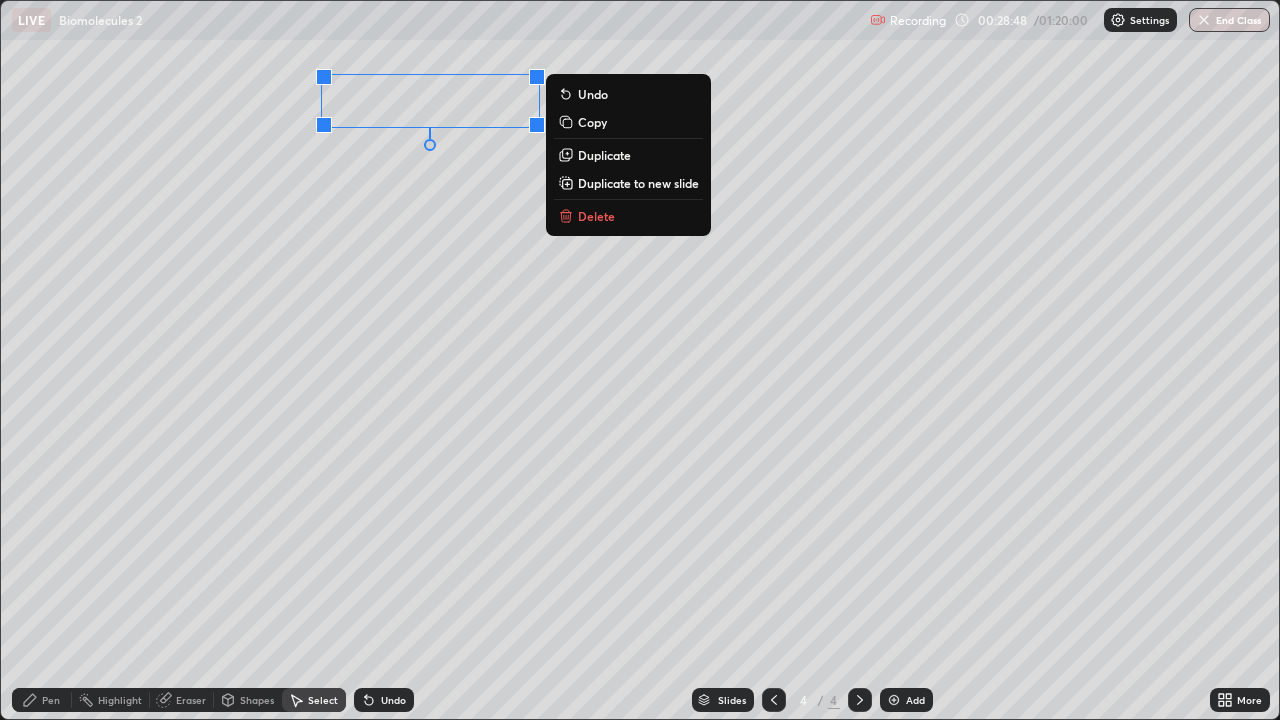 click on "0 ° Undo Copy Duplicate Duplicate to new slide Delete" at bounding box center (640, 360) 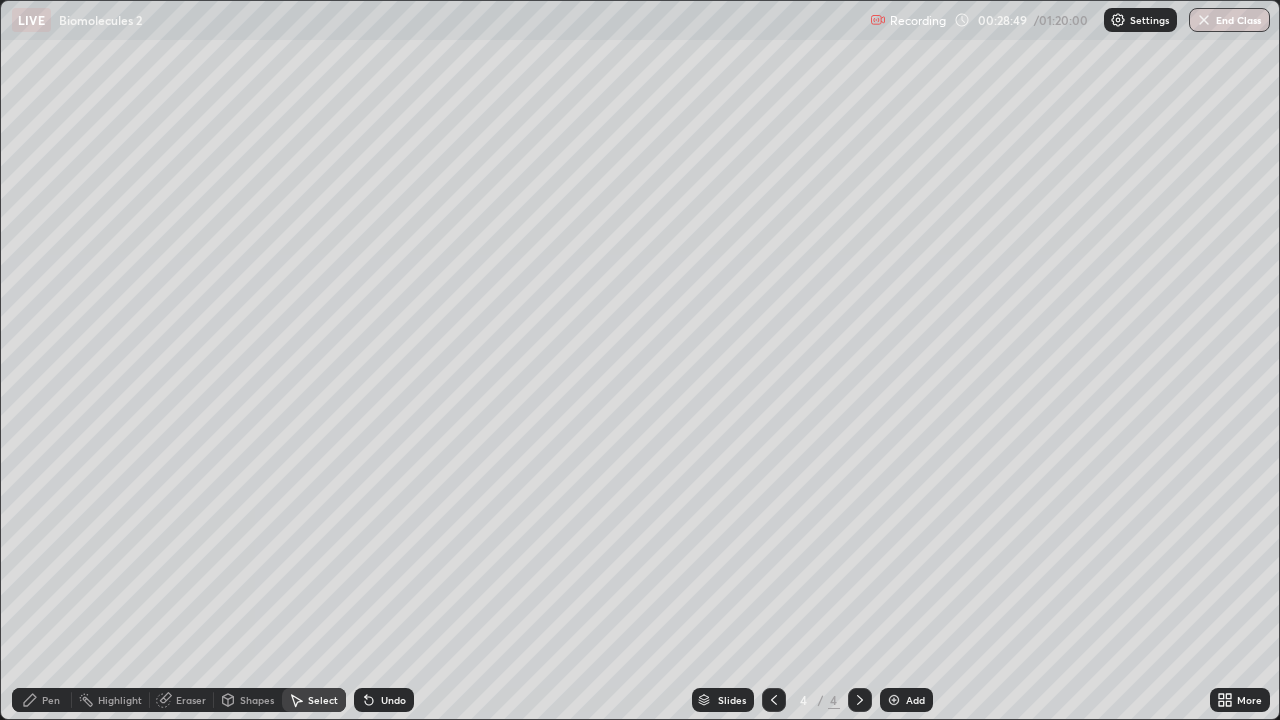 click on "Pen" at bounding box center [42, 700] 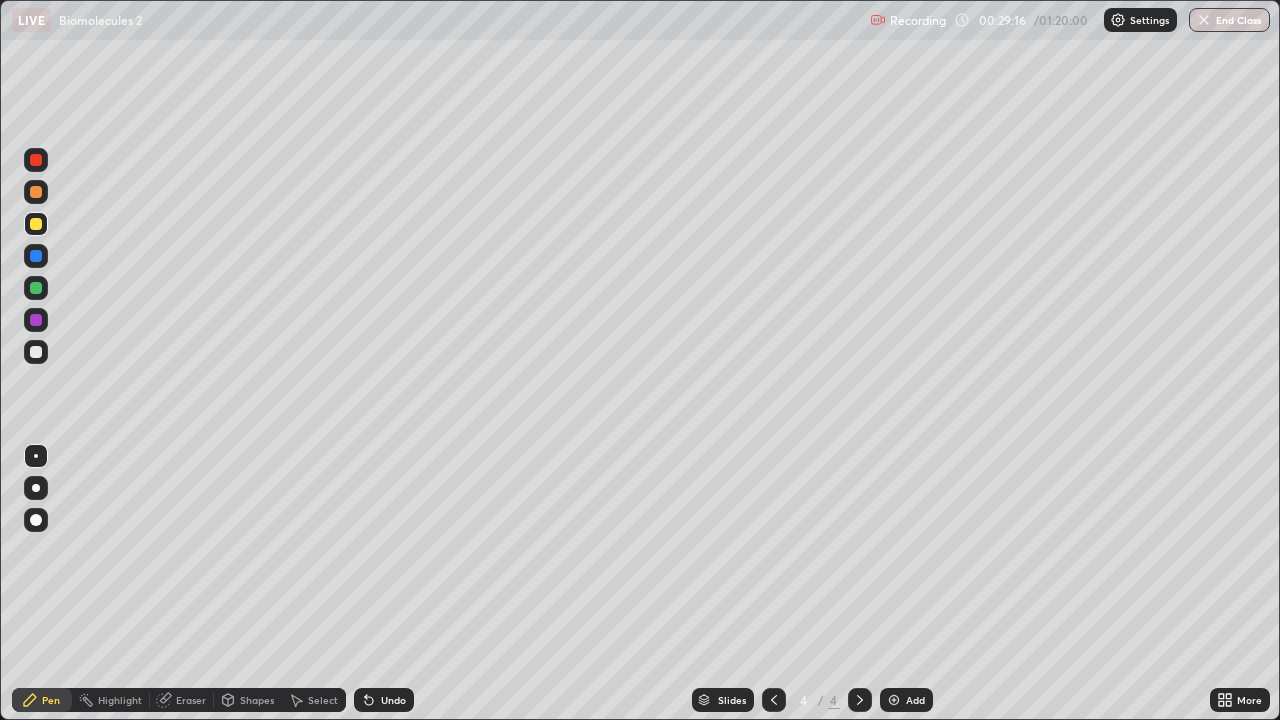 click at bounding box center (36, 352) 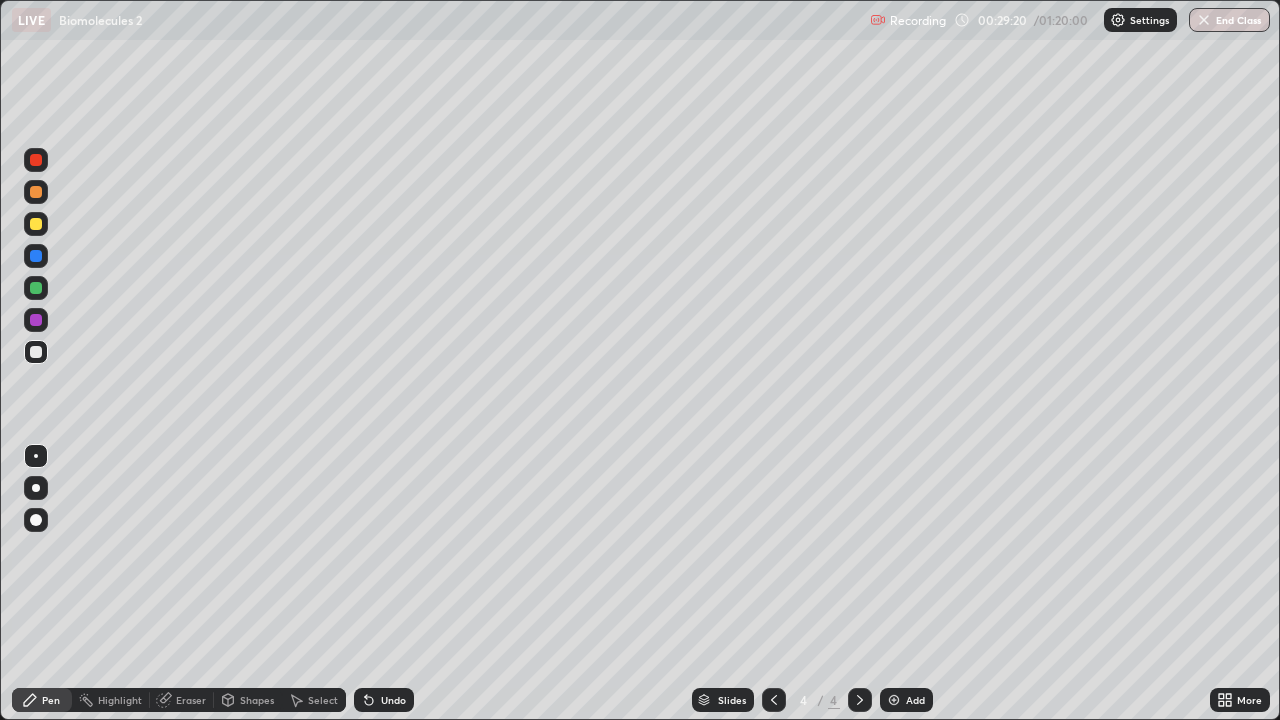 click on "Undo" at bounding box center (393, 700) 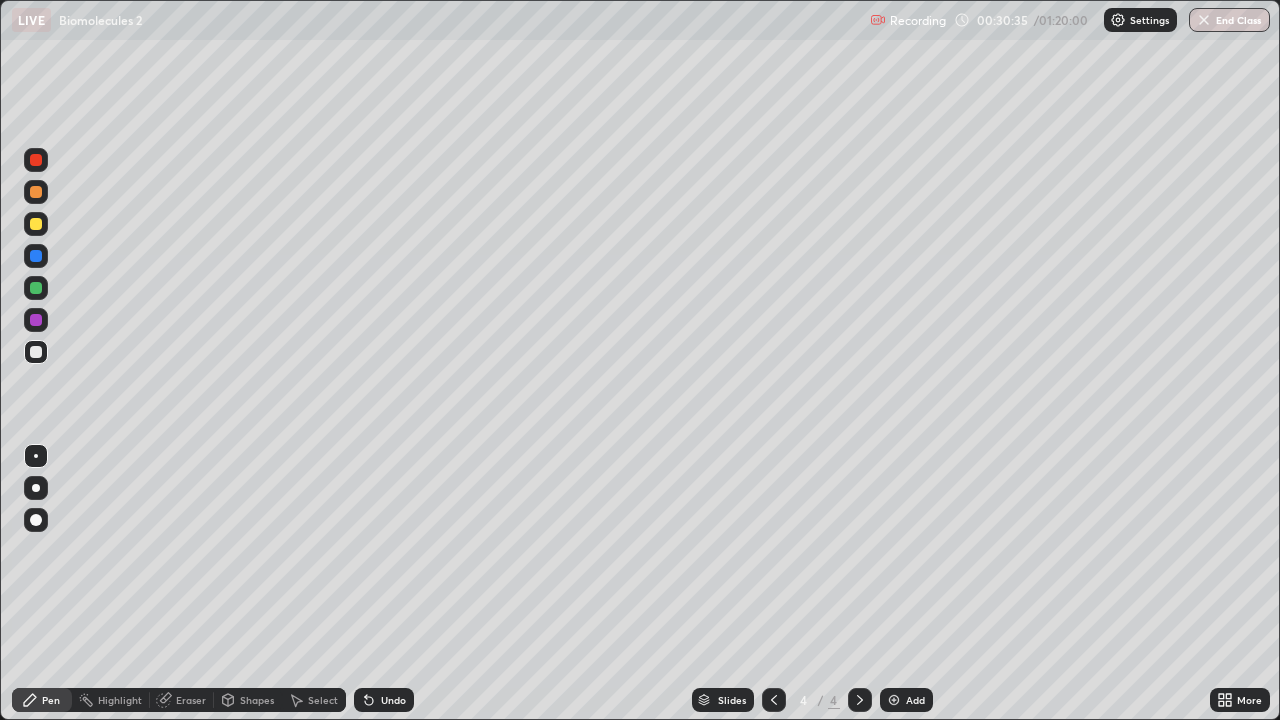 click on "Add" at bounding box center [906, 700] 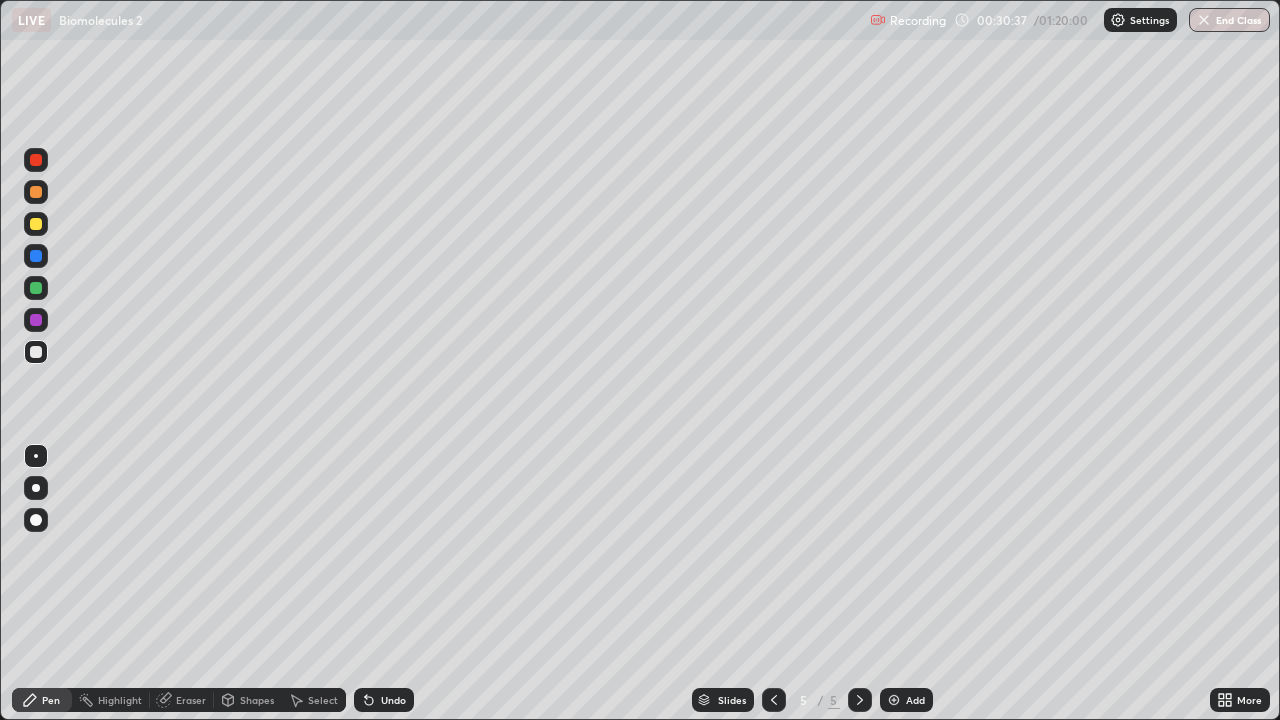 click at bounding box center (36, 224) 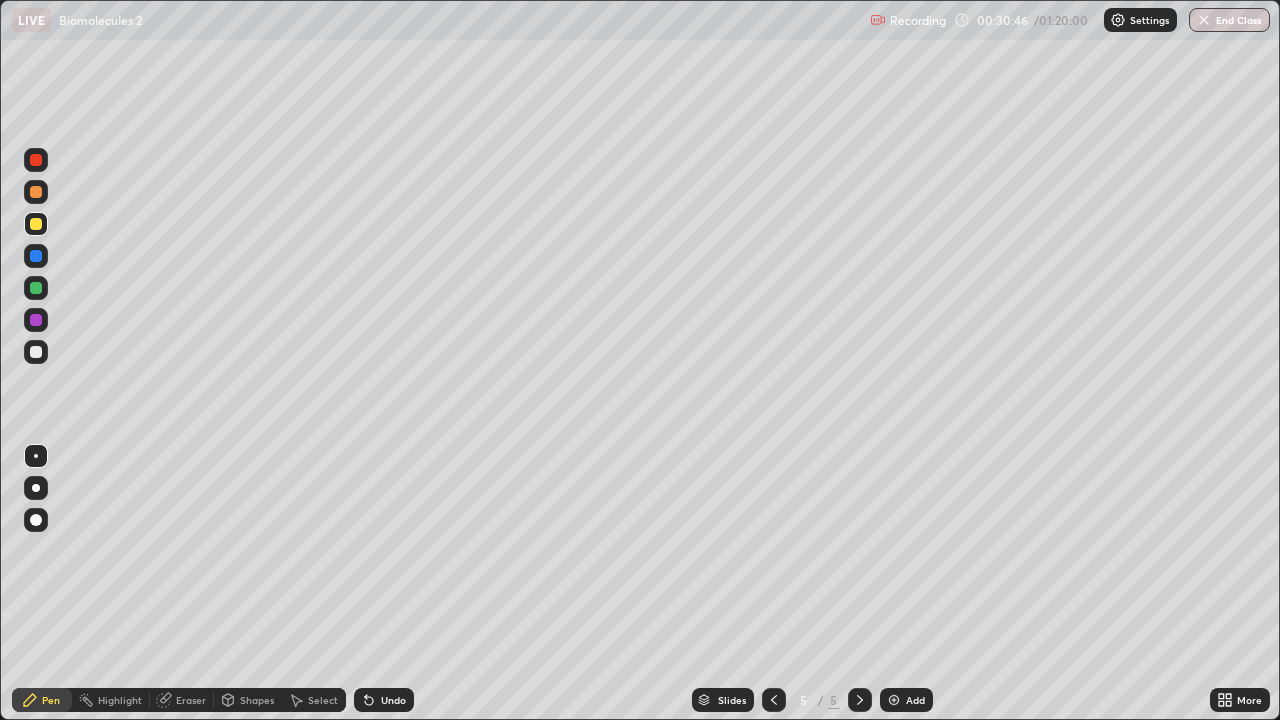 click at bounding box center [36, 352] 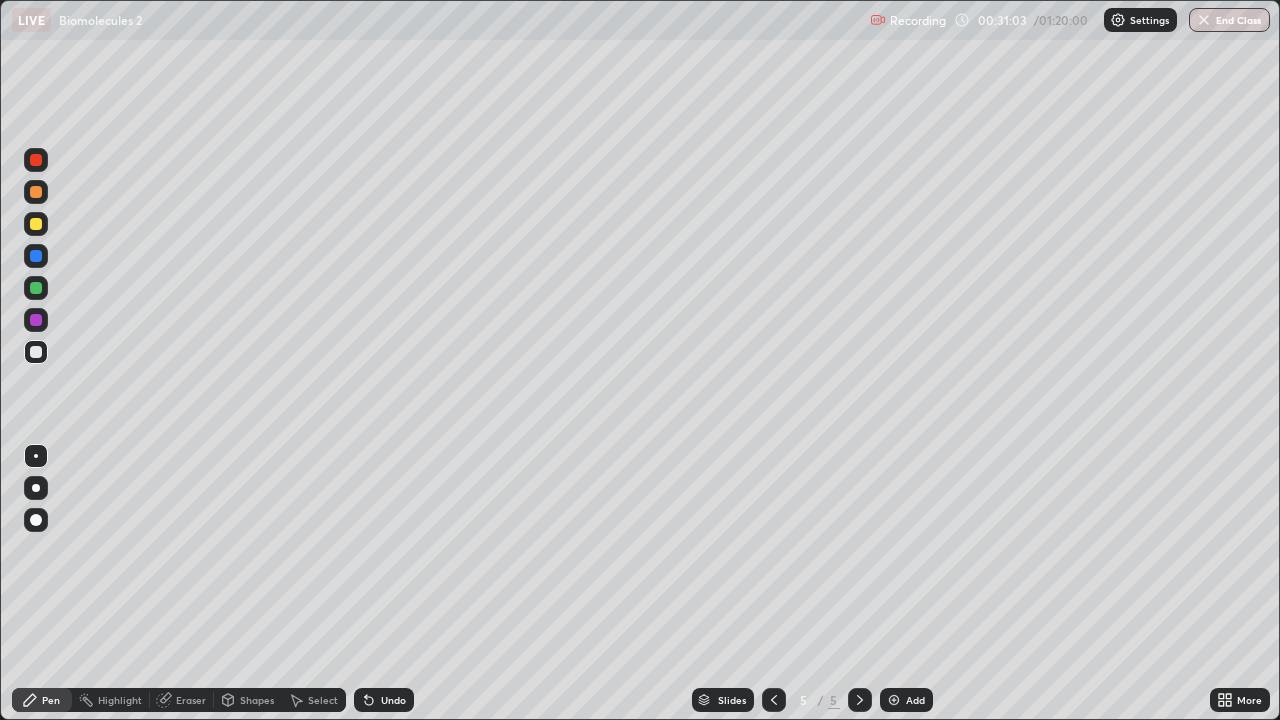 click at bounding box center [36, 288] 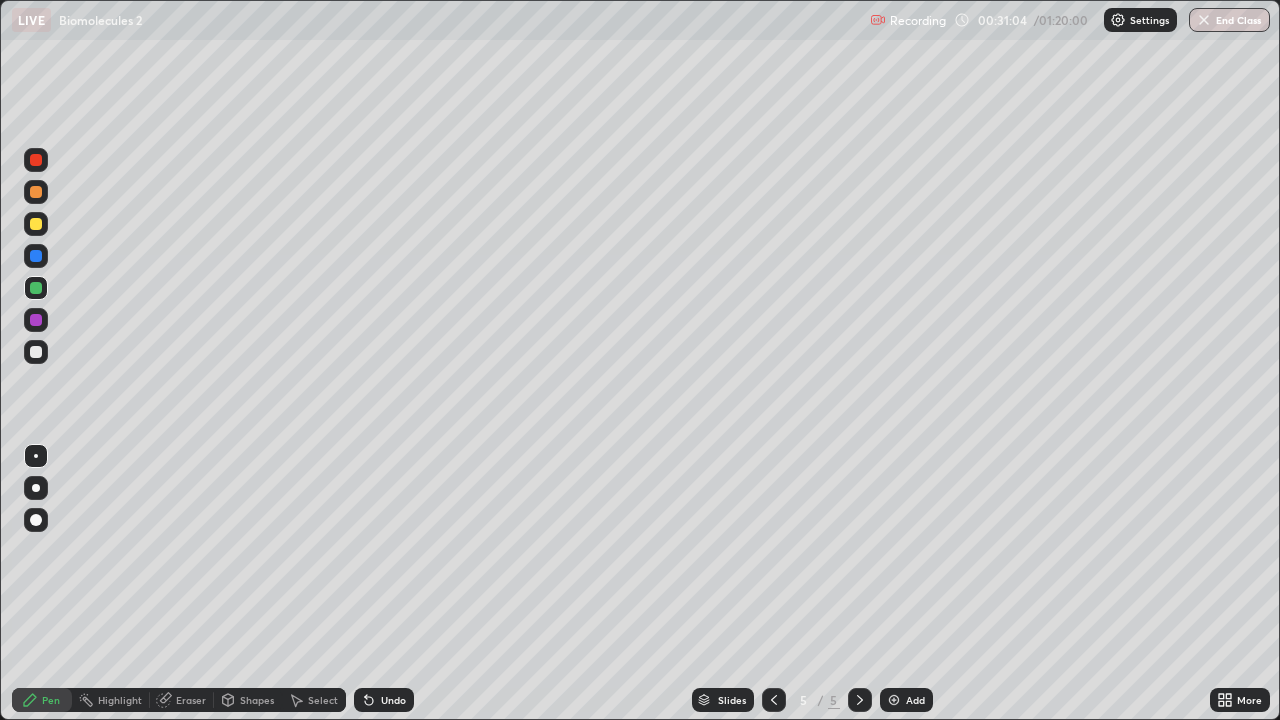 click at bounding box center (36, 520) 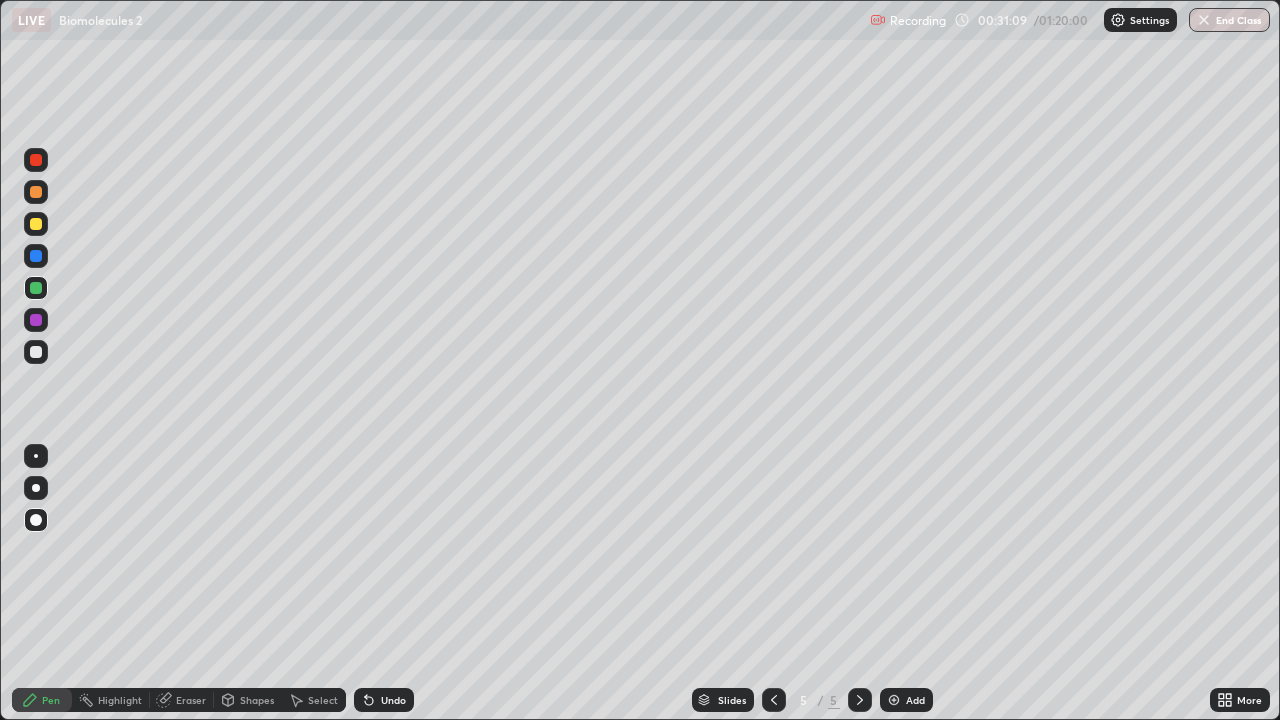 click on "Undo" at bounding box center [384, 700] 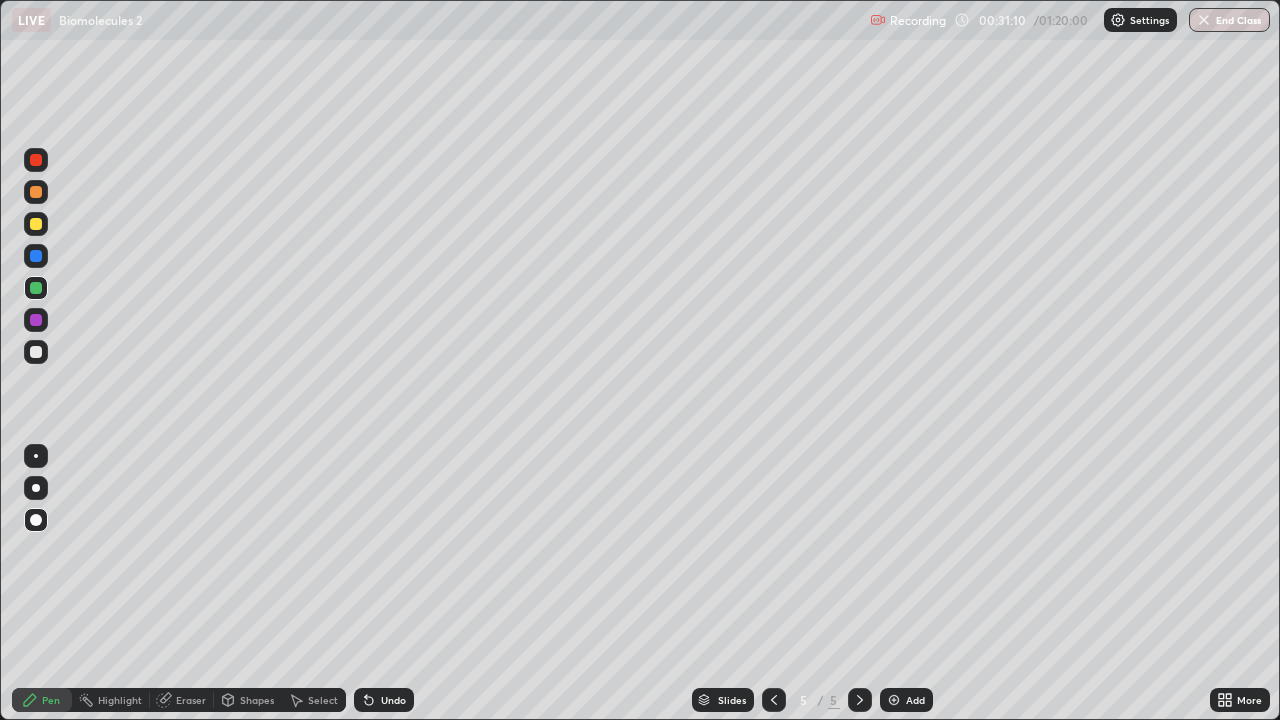 click on "Undo" at bounding box center (384, 700) 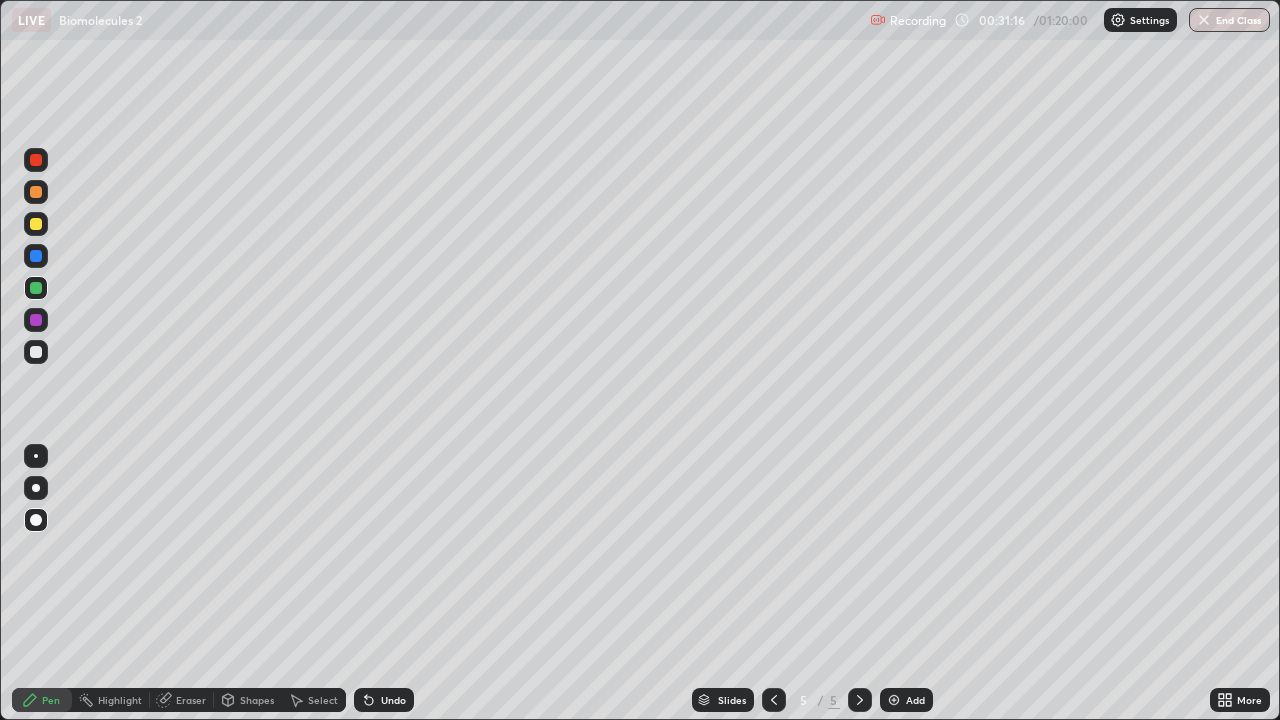 click at bounding box center [36, 352] 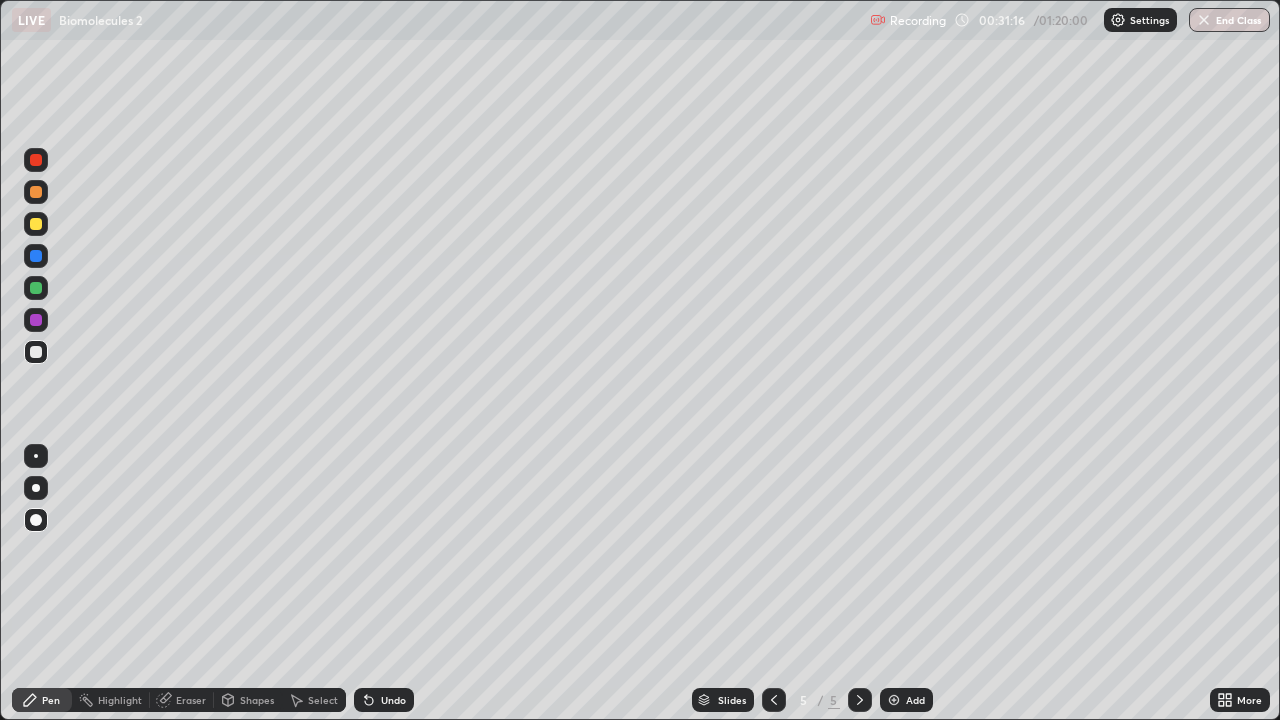 click at bounding box center (36, 456) 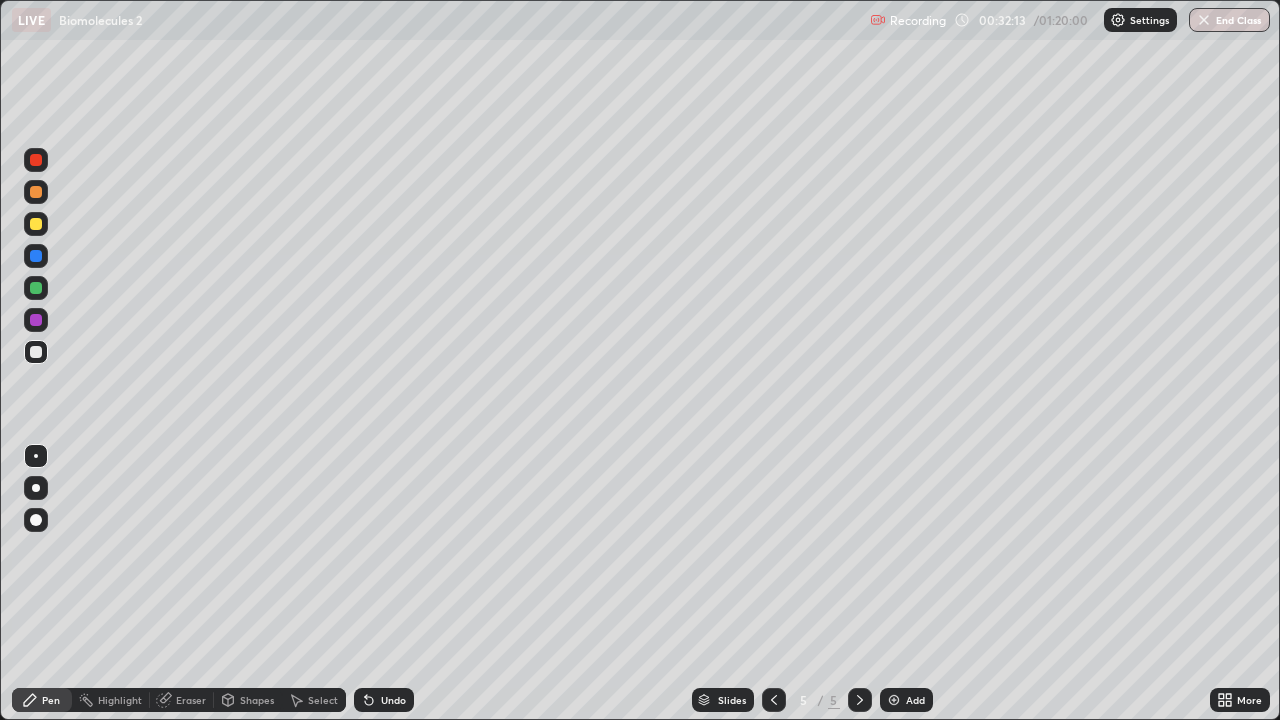 click on "Eraser" at bounding box center (191, 700) 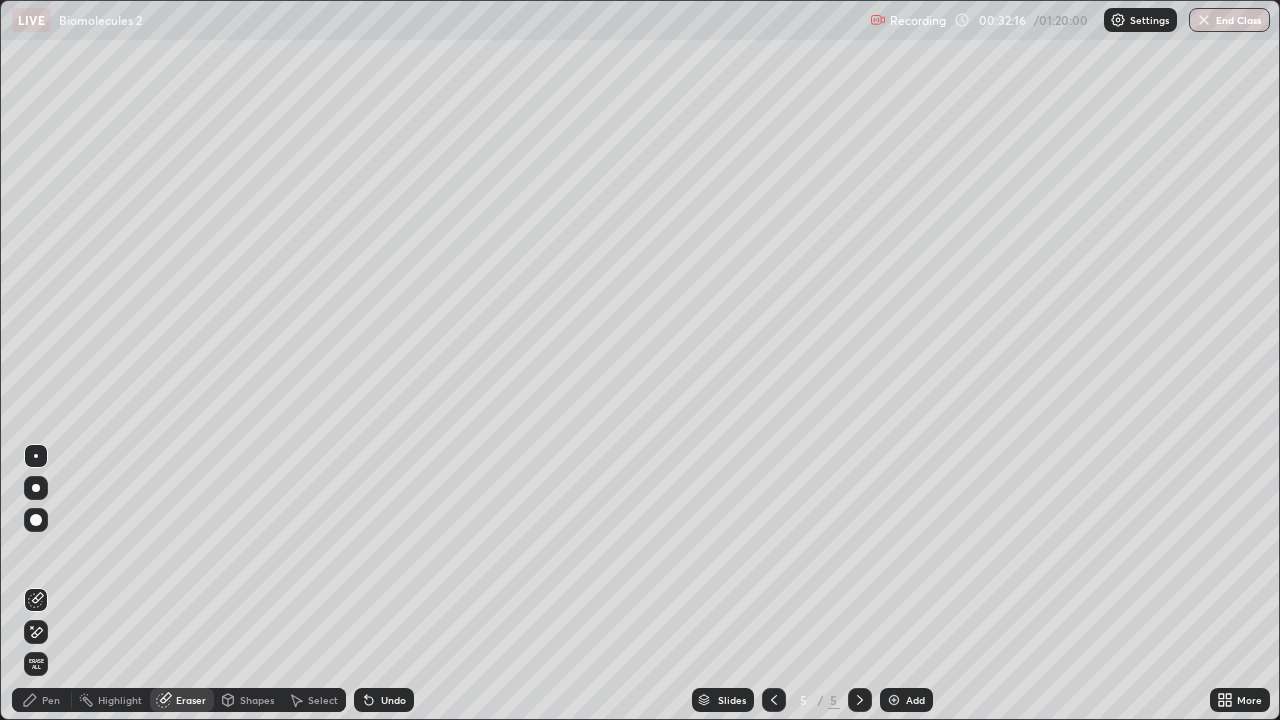 click on "Pen" at bounding box center [51, 700] 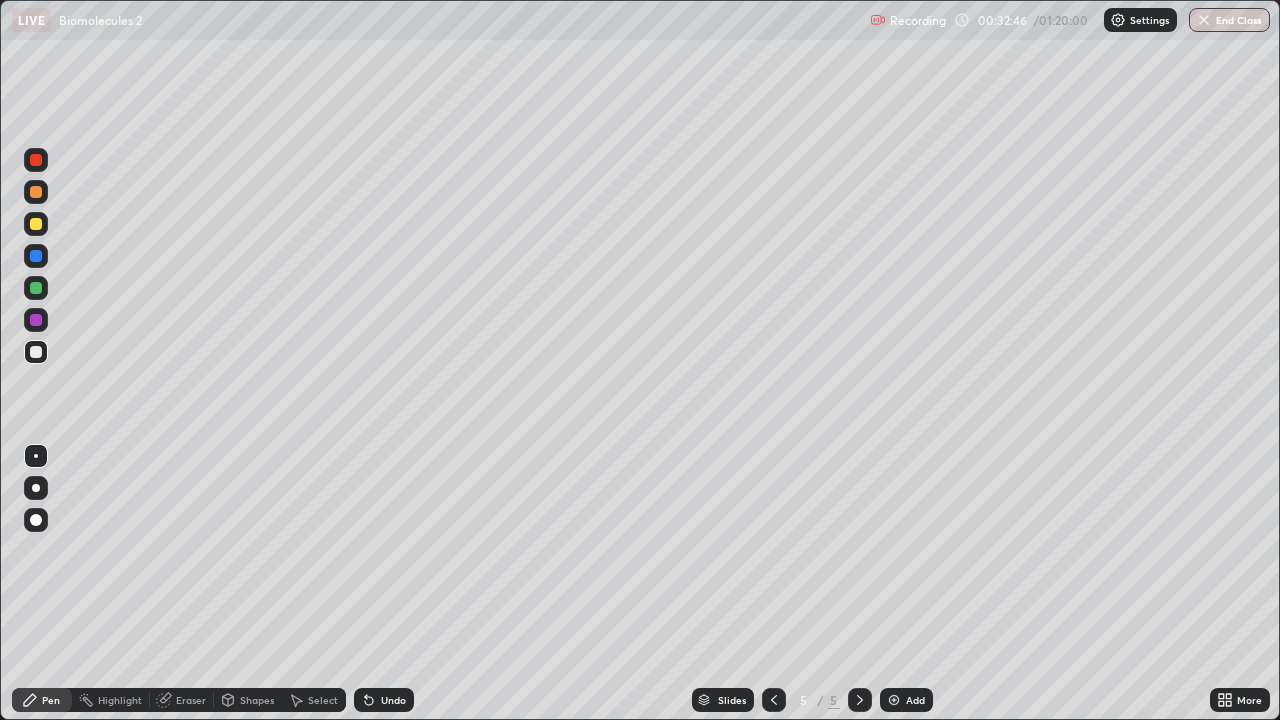 click on "Undo" at bounding box center (384, 700) 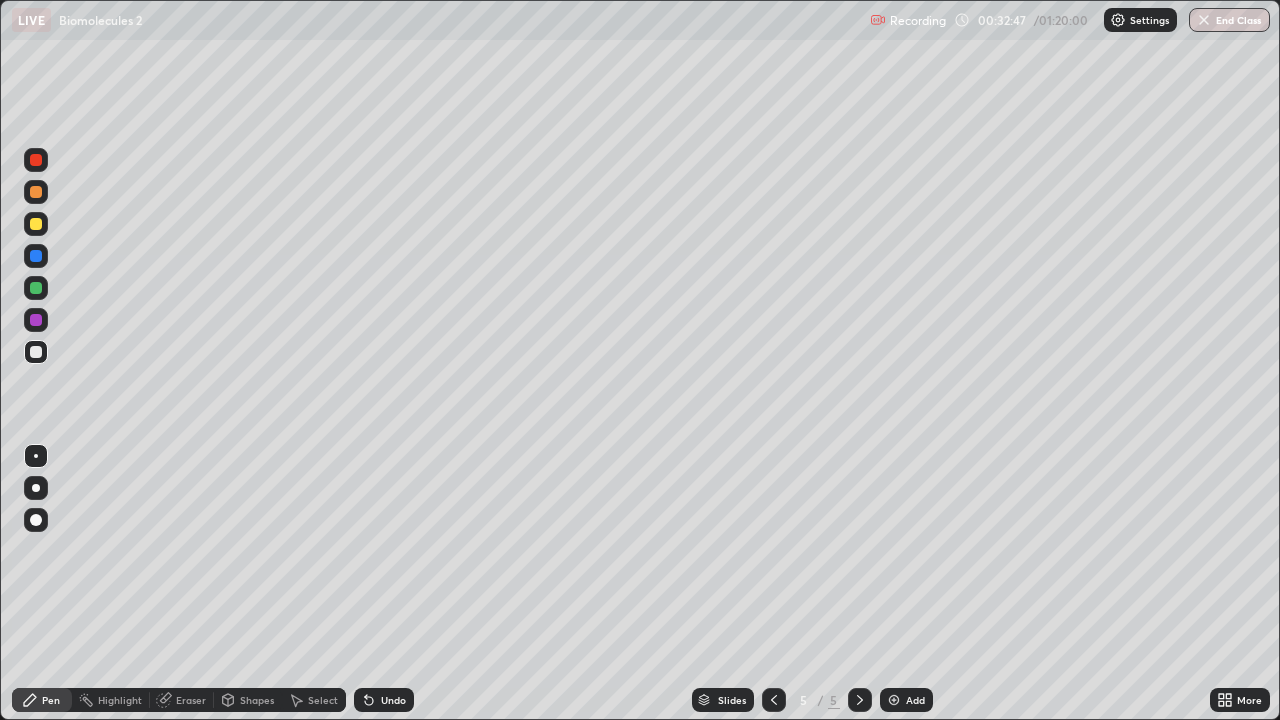 click on "Undo" at bounding box center [393, 700] 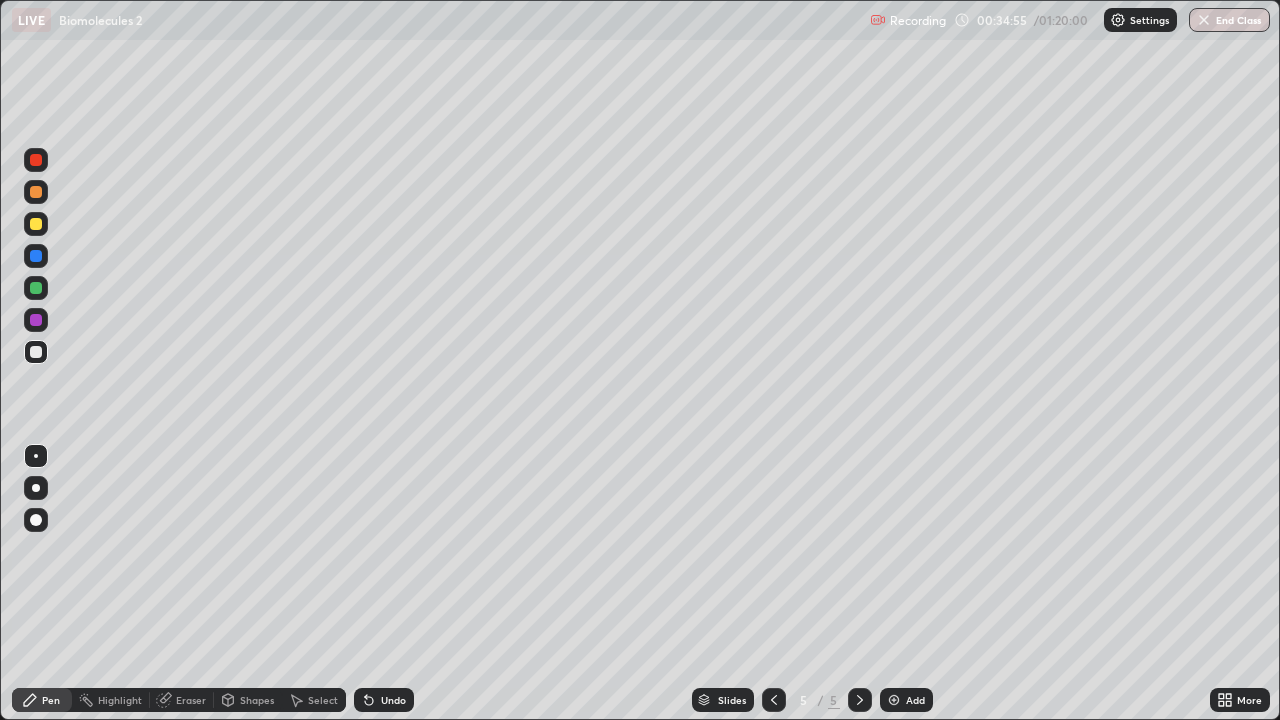 click on "Add" at bounding box center (906, 700) 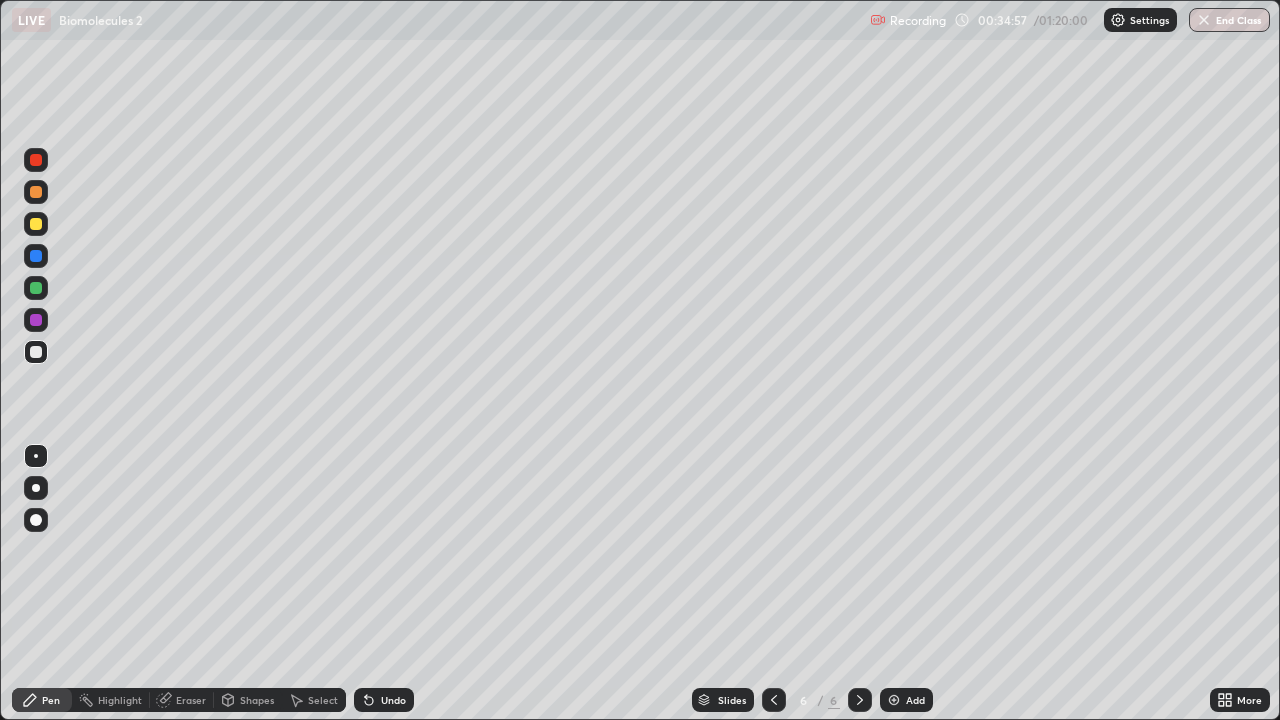 click at bounding box center [36, 224] 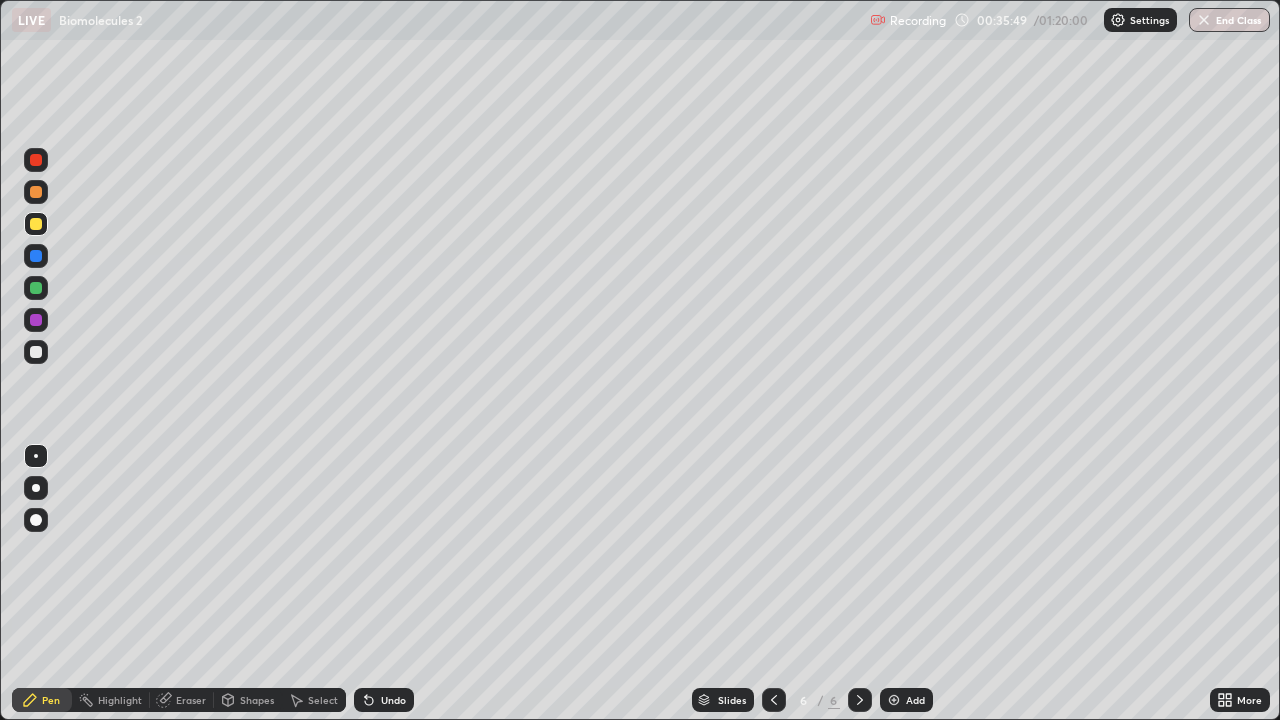 click on "Undo" at bounding box center (393, 700) 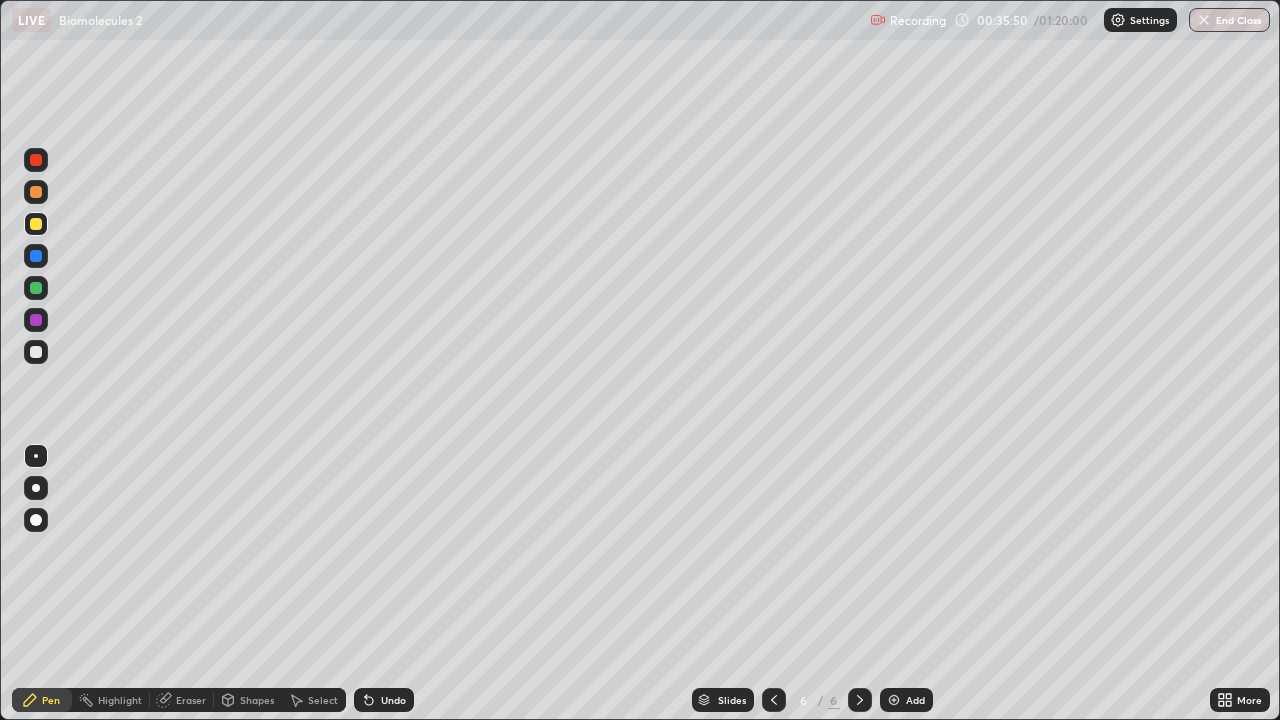 click on "Undo" at bounding box center [393, 700] 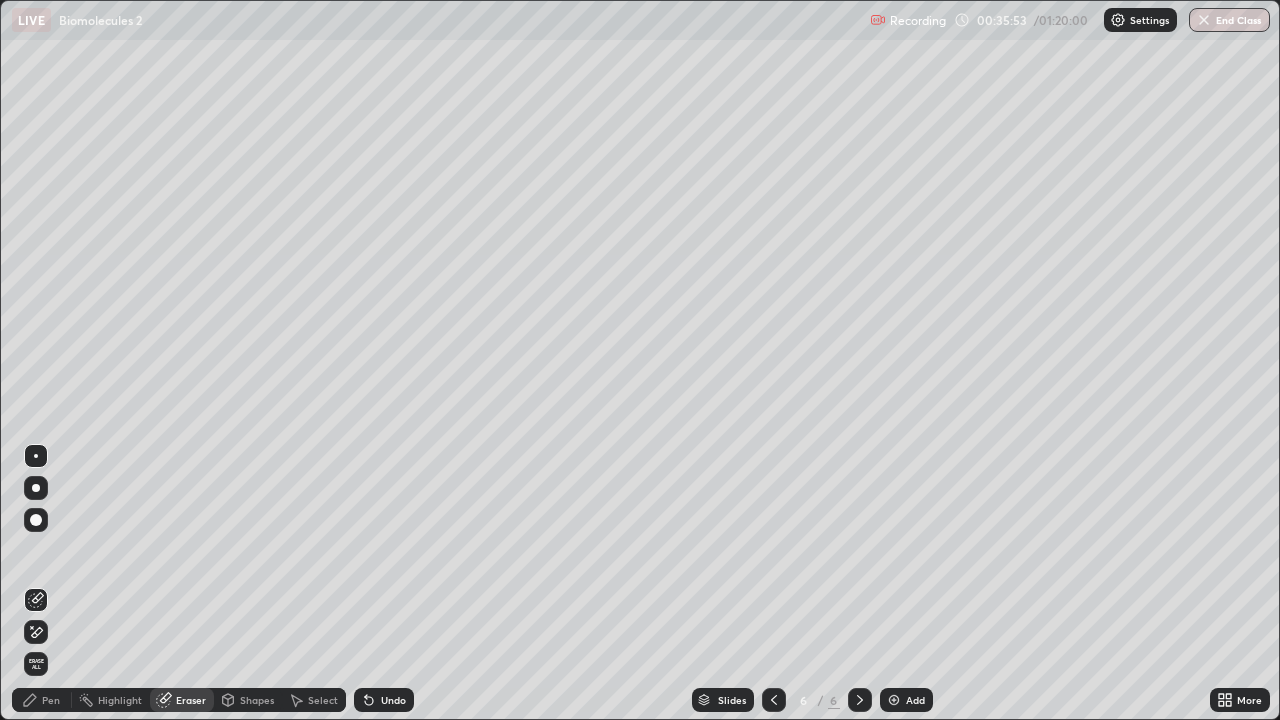 click on "Pen" at bounding box center (51, 700) 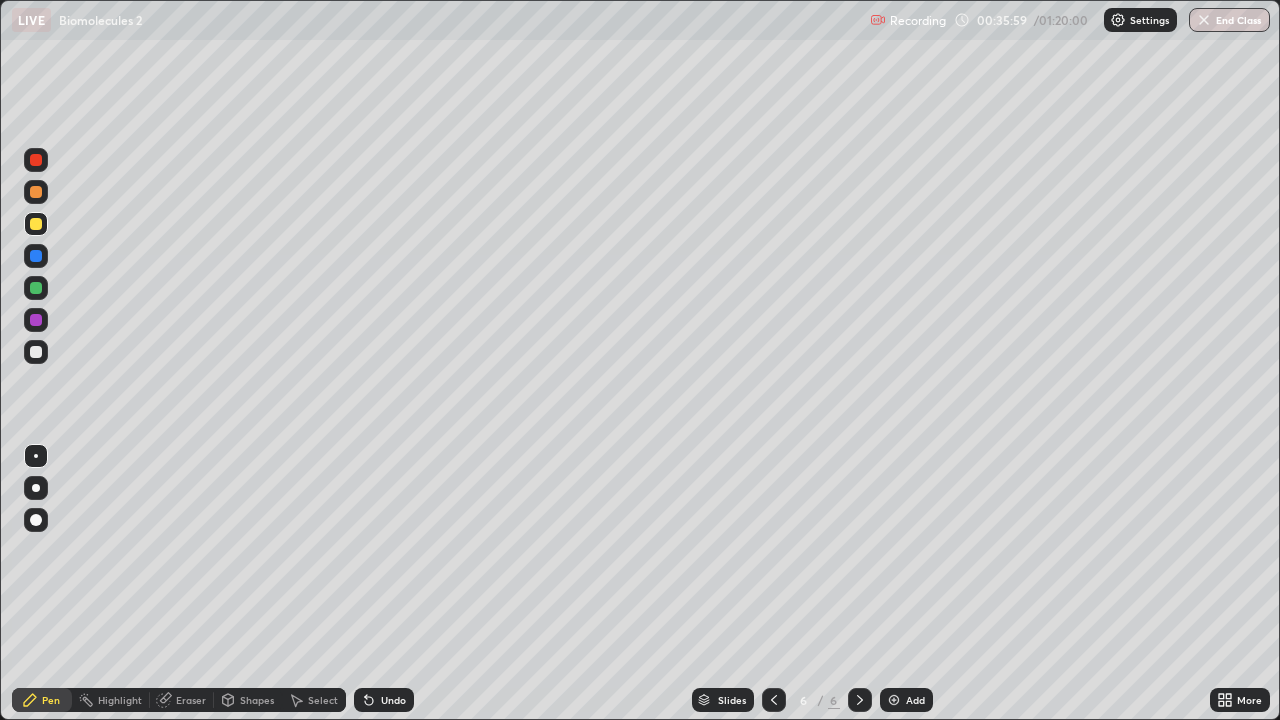 click on "Pen" at bounding box center [42, 700] 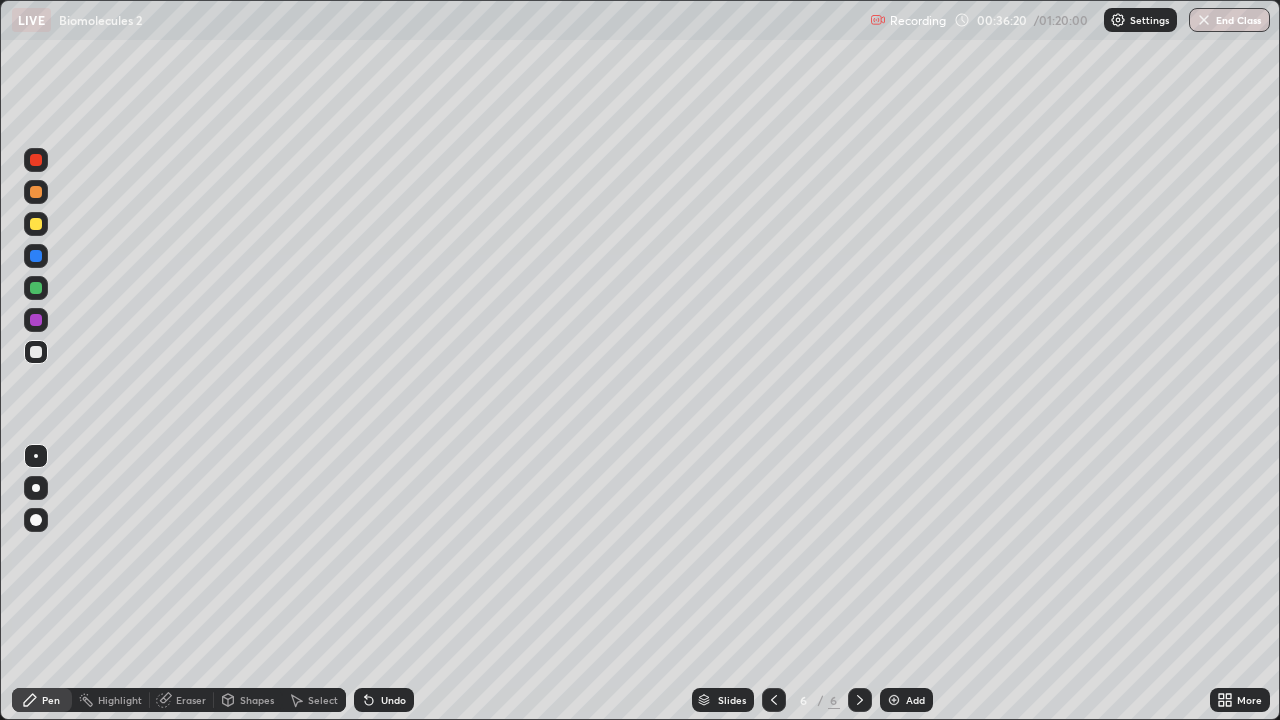 click on "Undo" at bounding box center [393, 700] 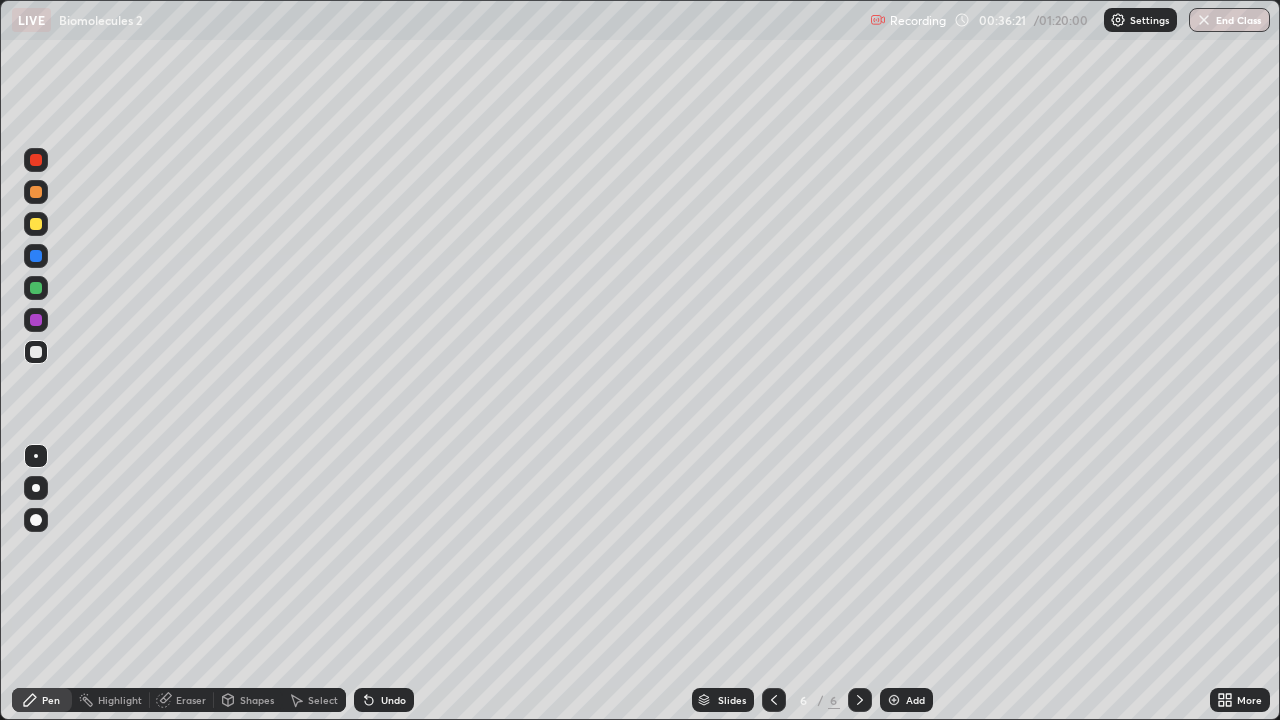 click on "Undo" at bounding box center [393, 700] 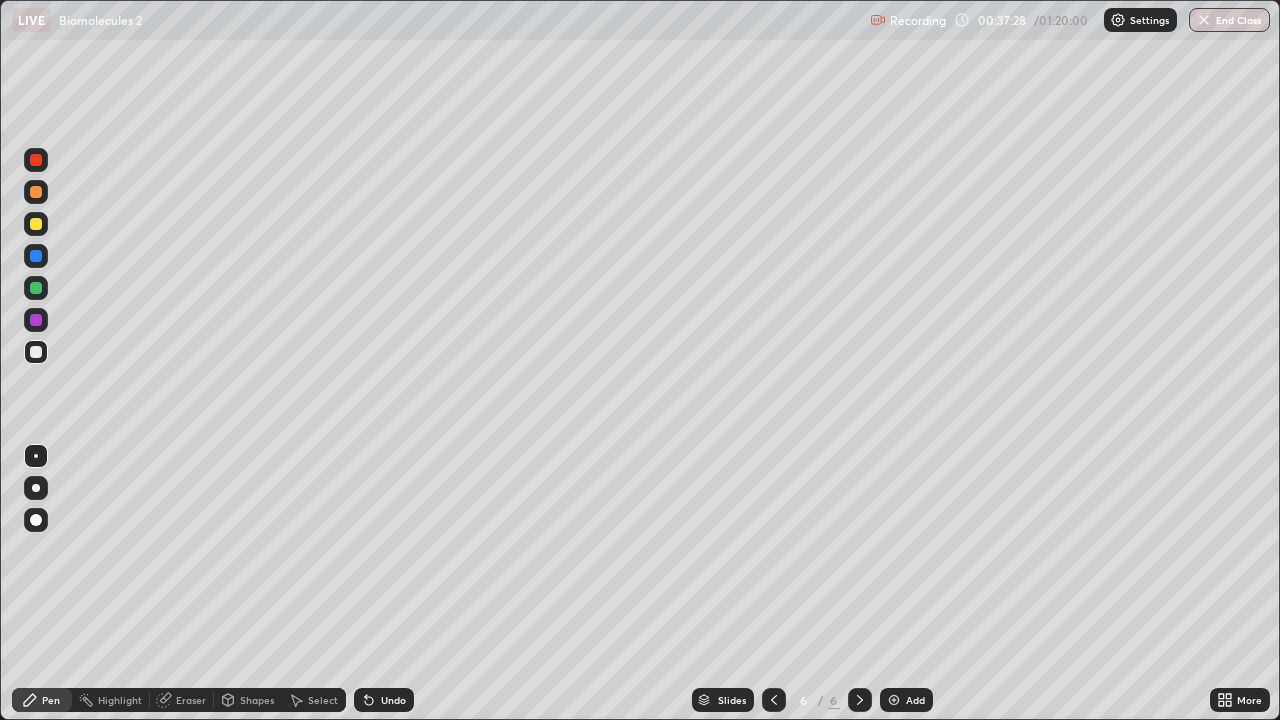 click on "Undo" at bounding box center [384, 700] 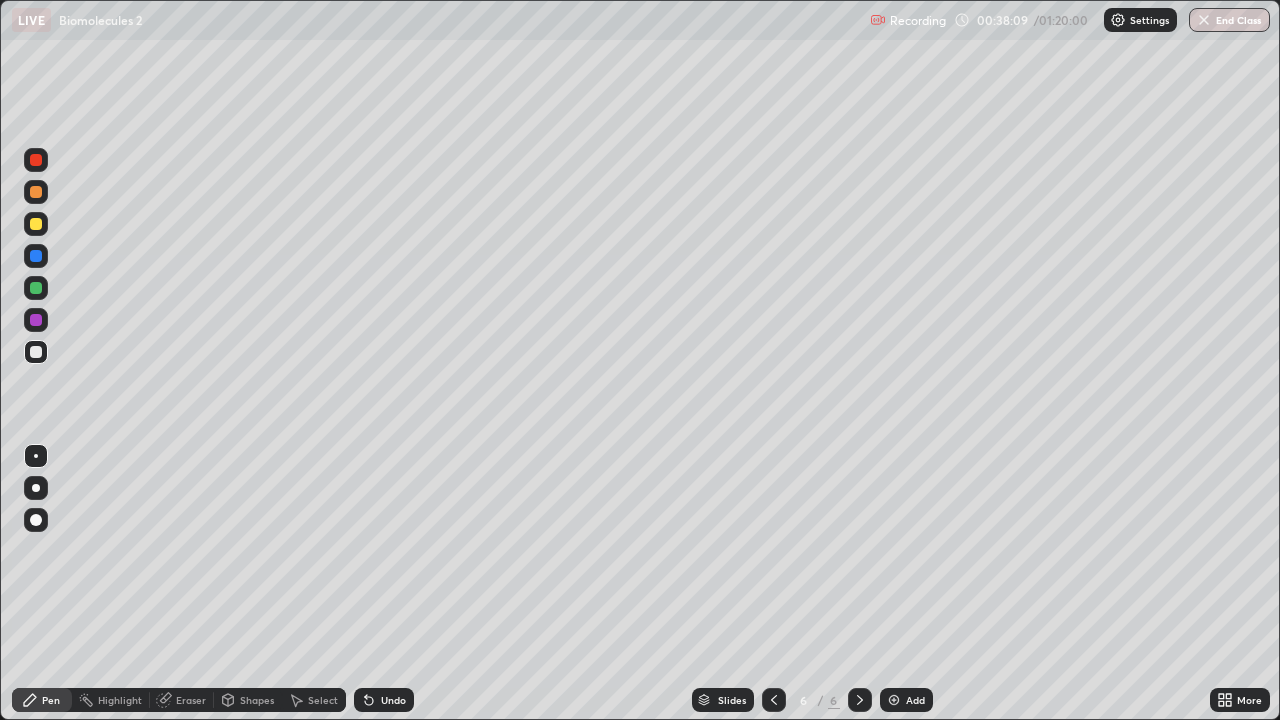 click on "Undo" at bounding box center [393, 700] 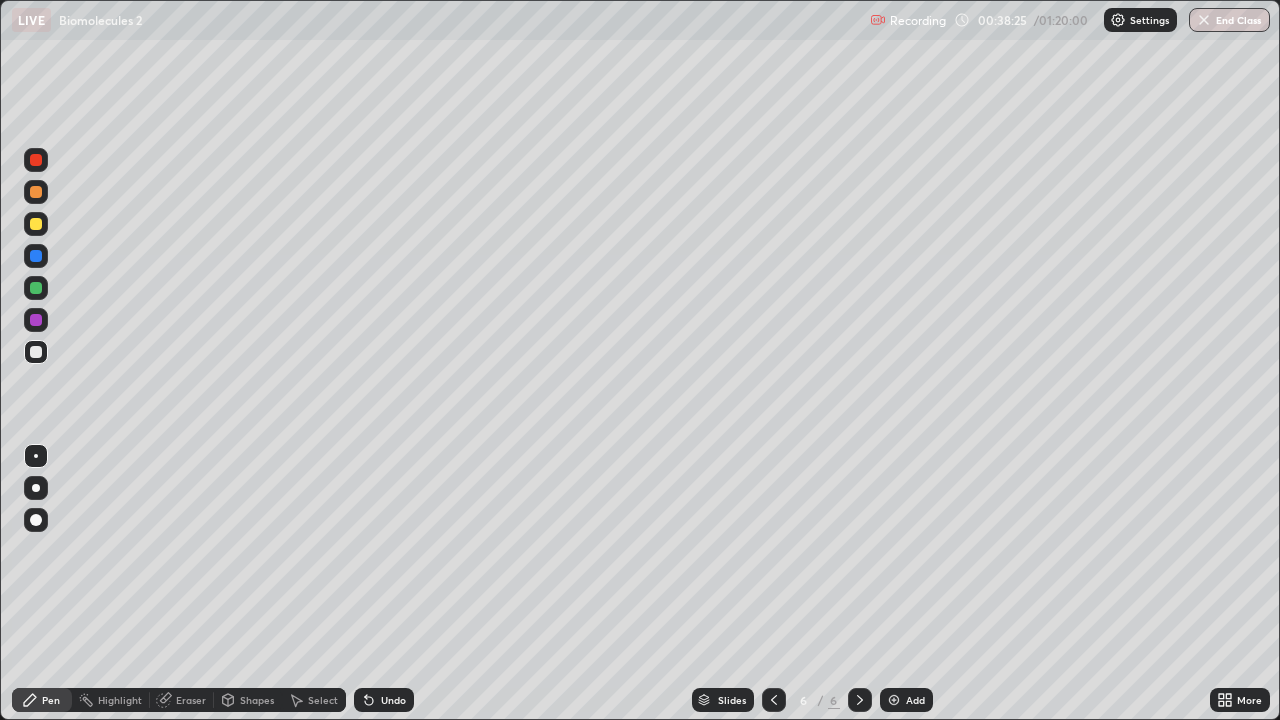 click at bounding box center (36, 288) 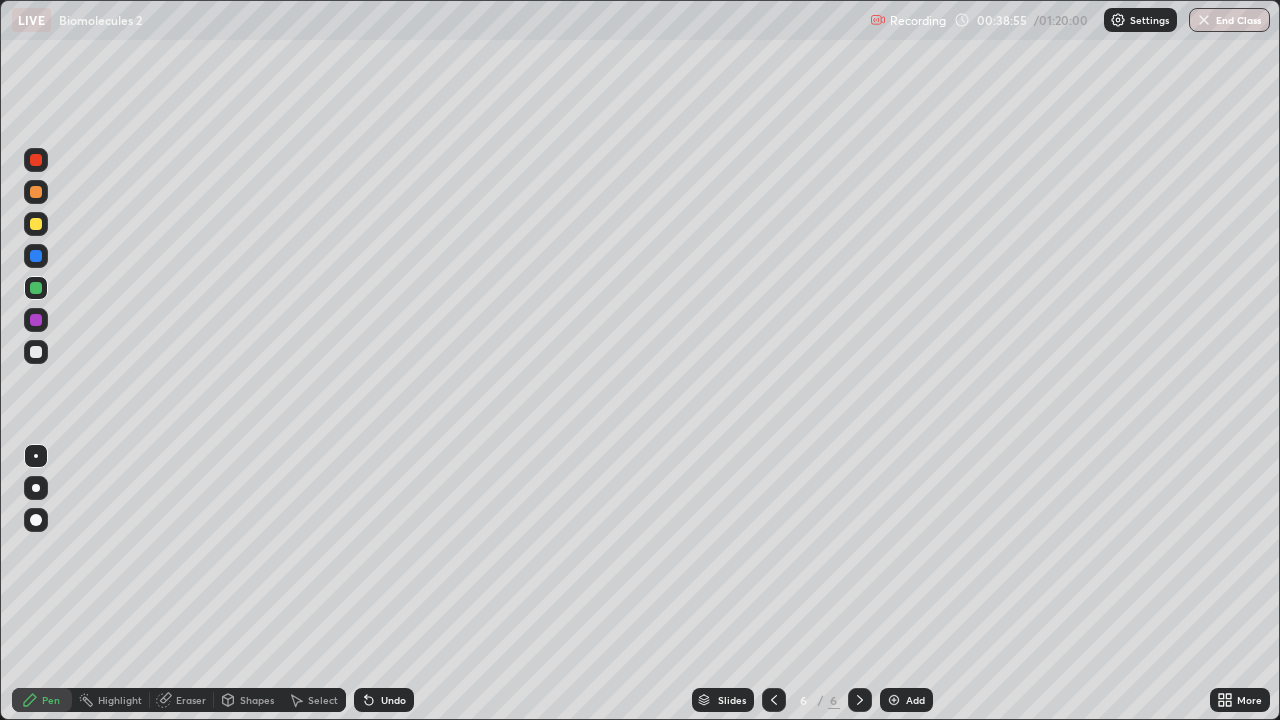 click on "Add" at bounding box center [915, 700] 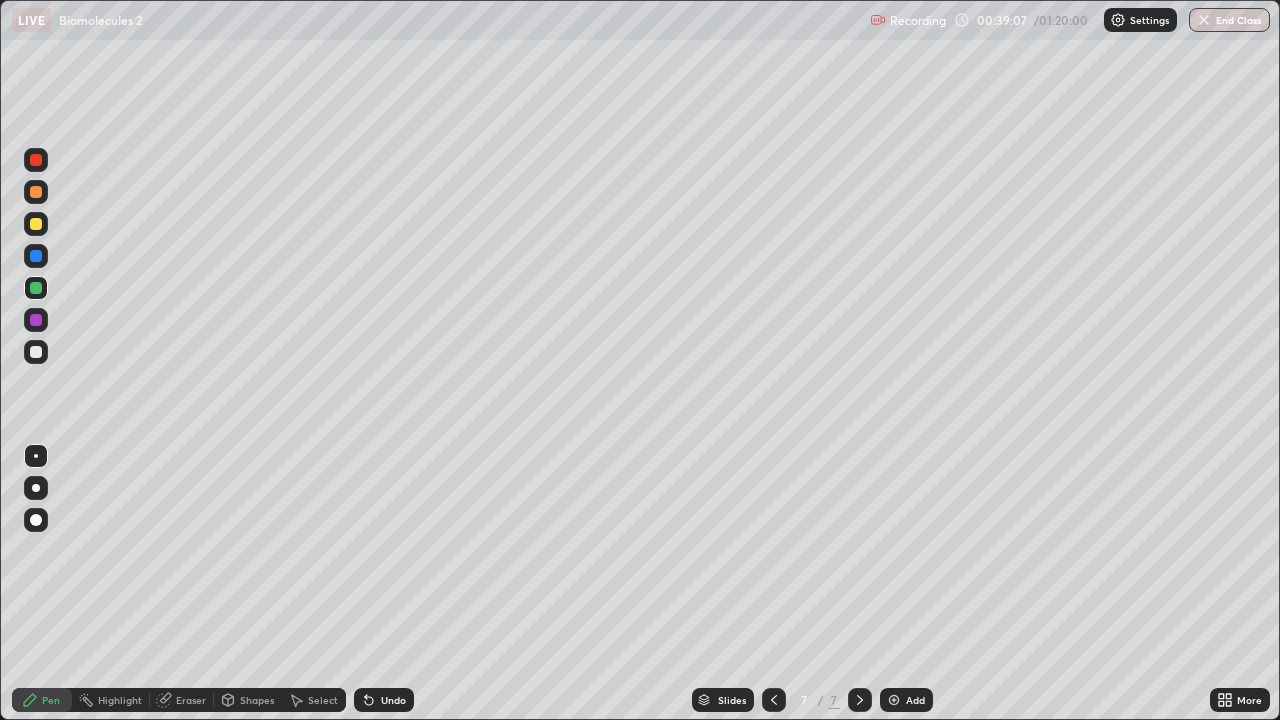 click on "Undo" at bounding box center (393, 700) 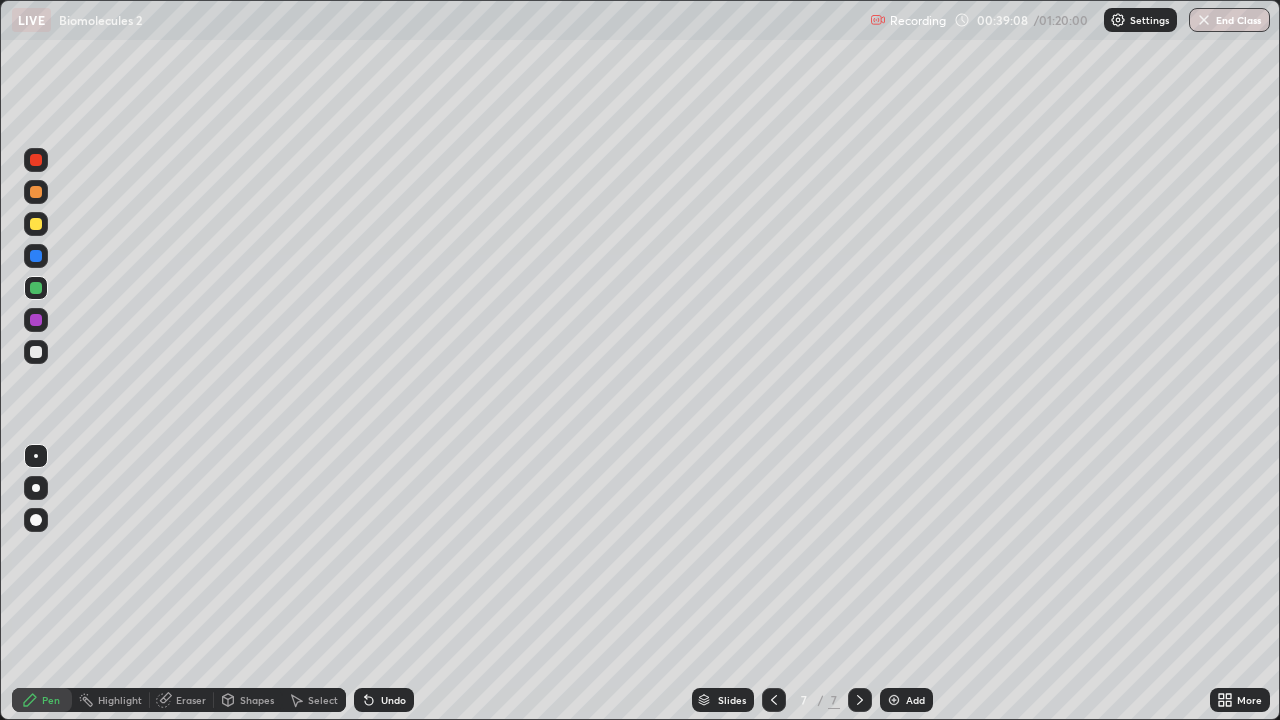 click on "Undo" at bounding box center (393, 700) 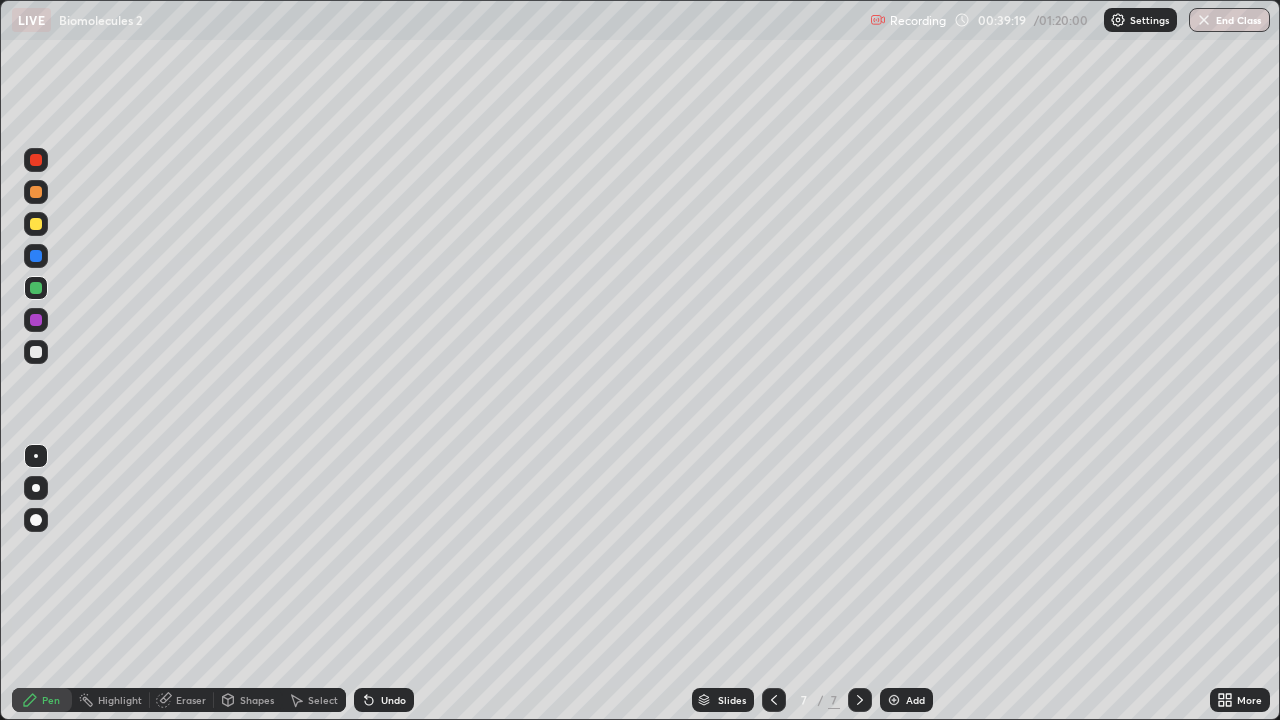 click on "Undo" at bounding box center (384, 700) 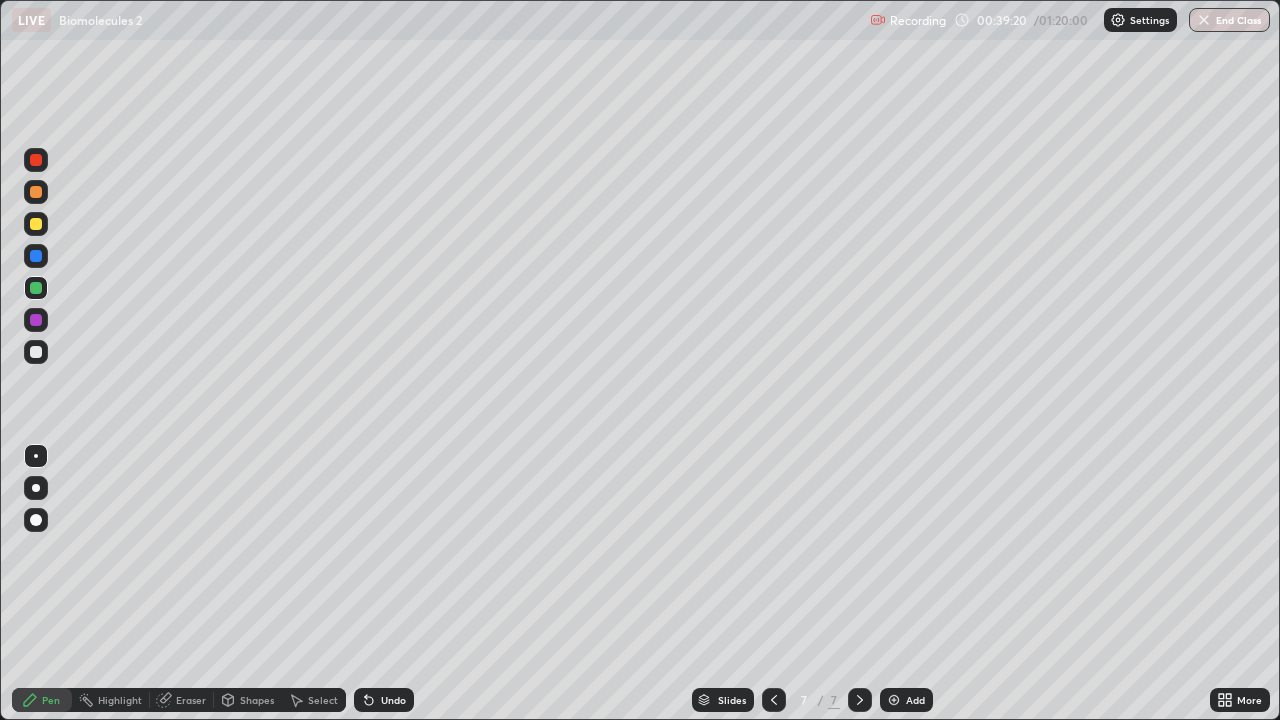 click on "Undo" at bounding box center (380, 700) 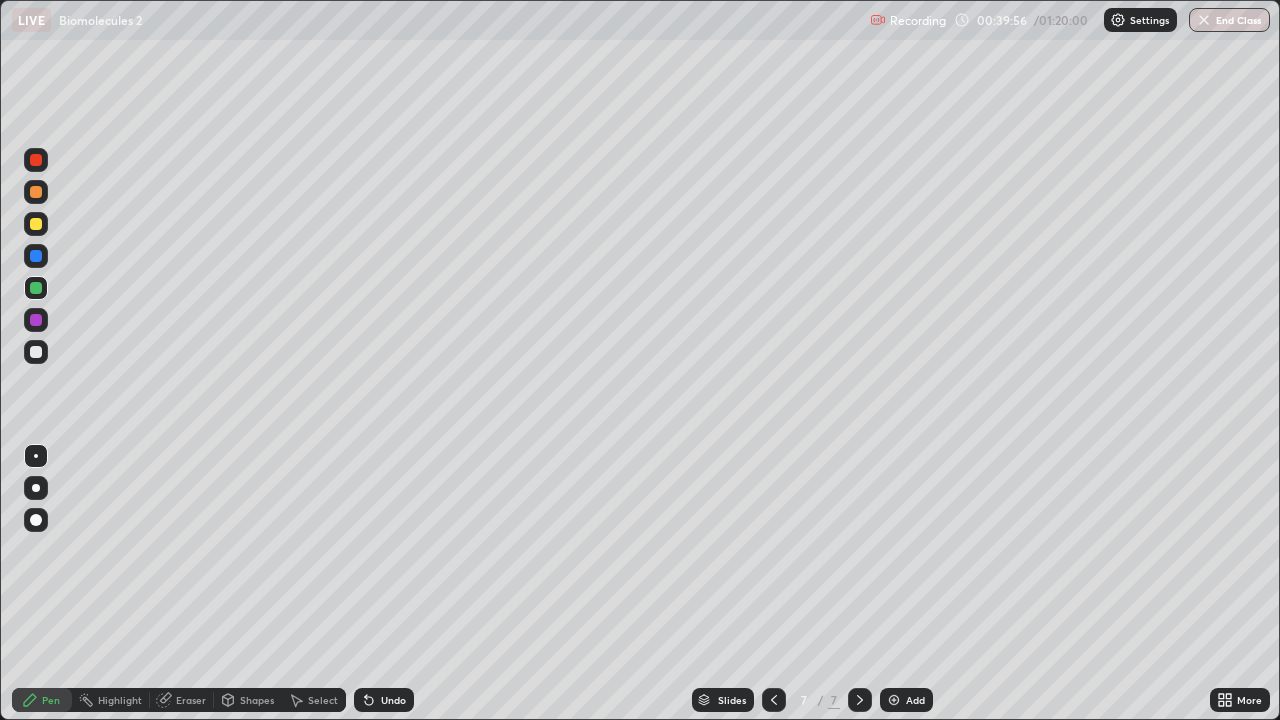 click 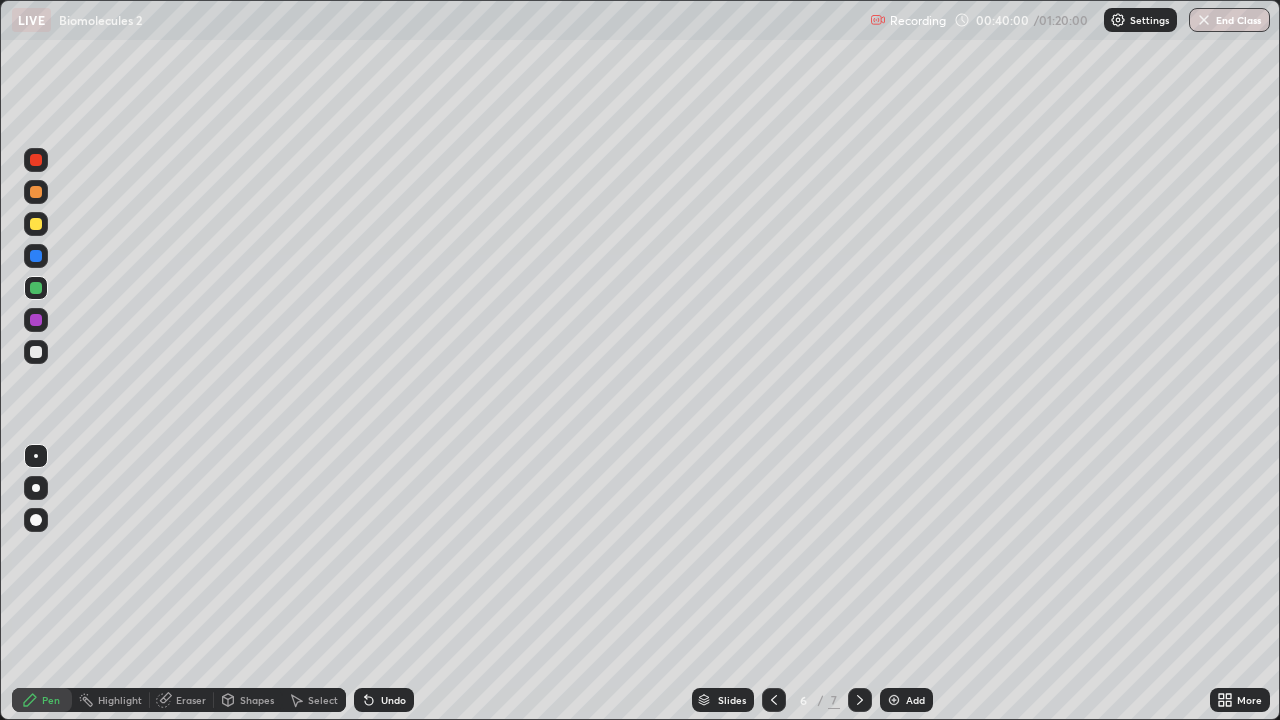 click 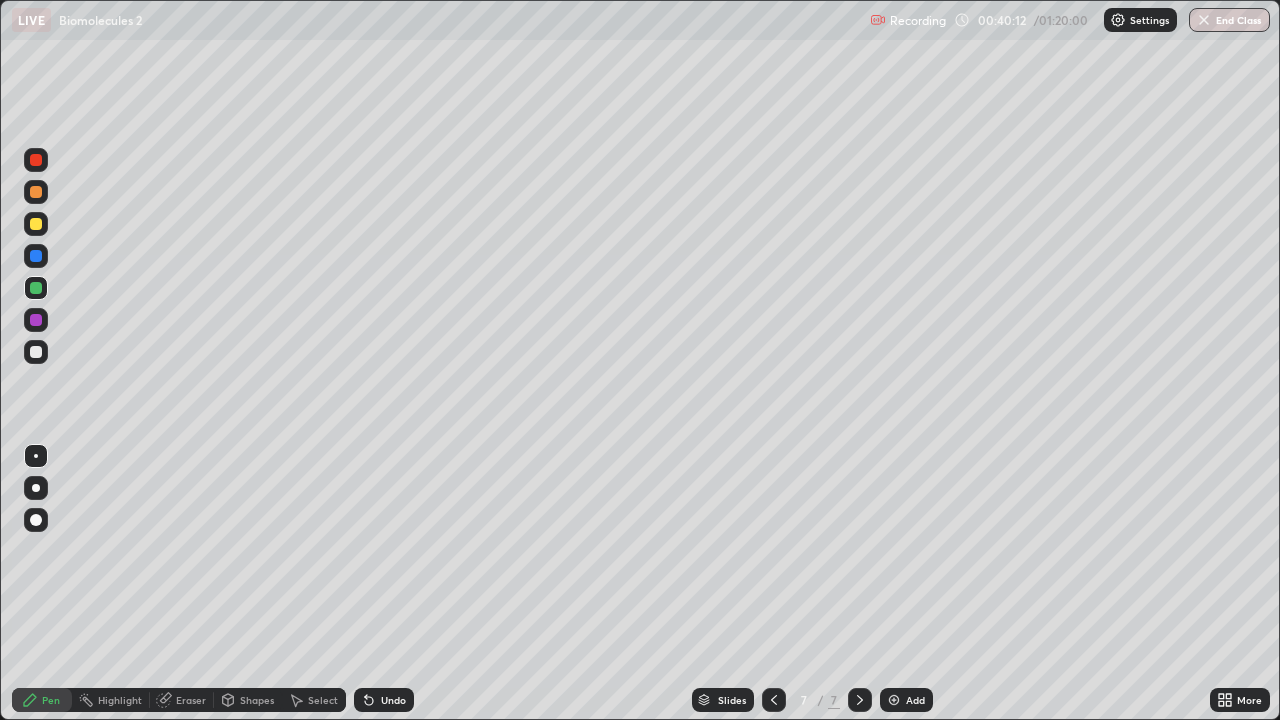 click at bounding box center [774, 700] 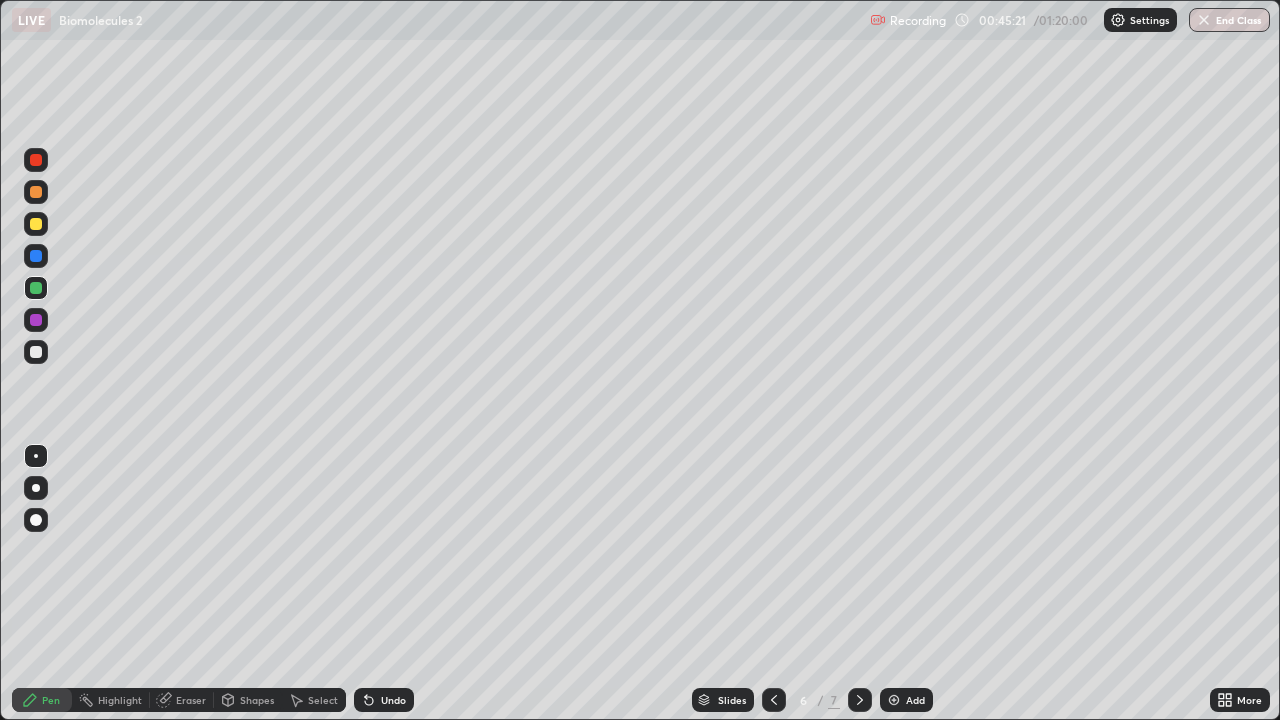 click on "End Class" at bounding box center [1229, 20] 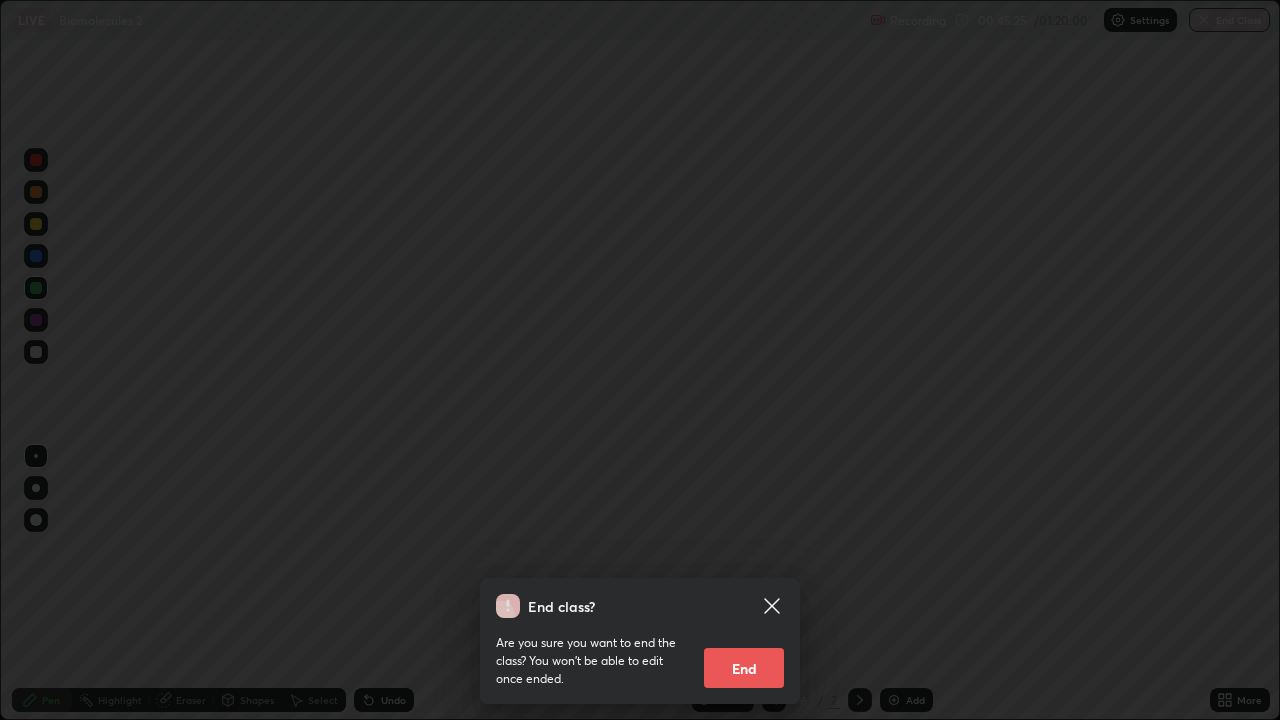 click on "End" at bounding box center [744, 668] 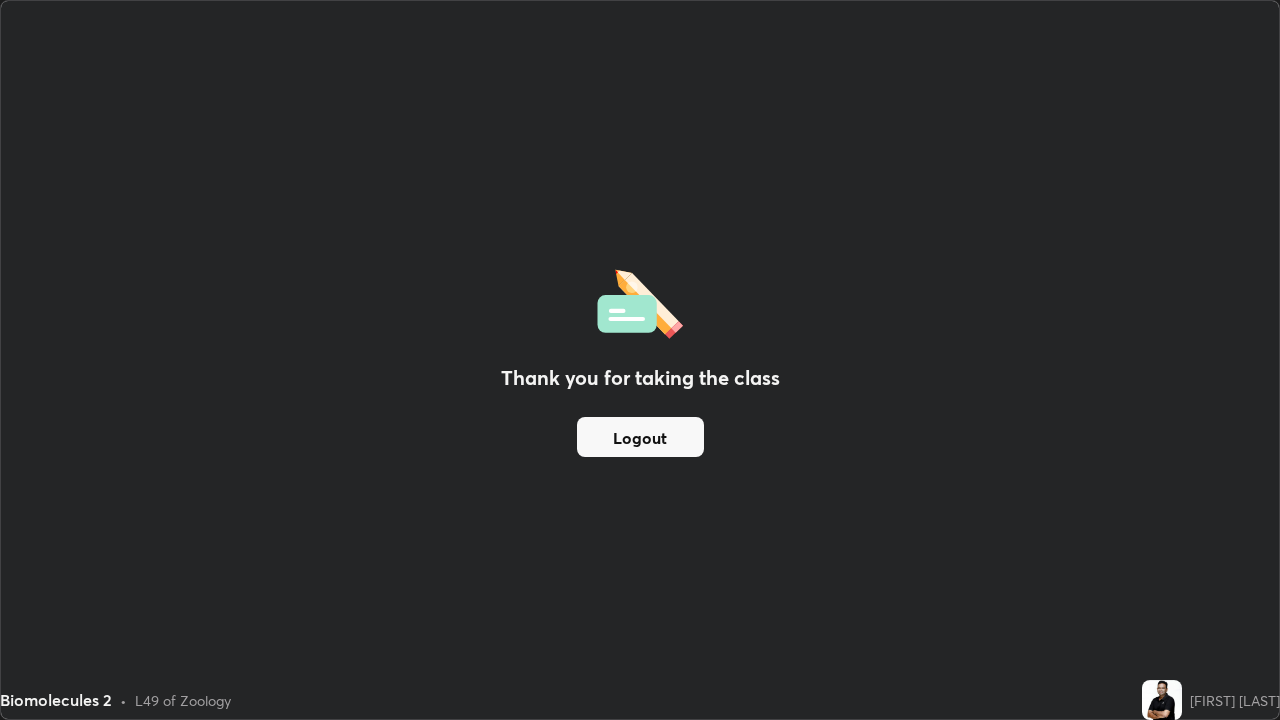 click on "Logout" at bounding box center (640, 437) 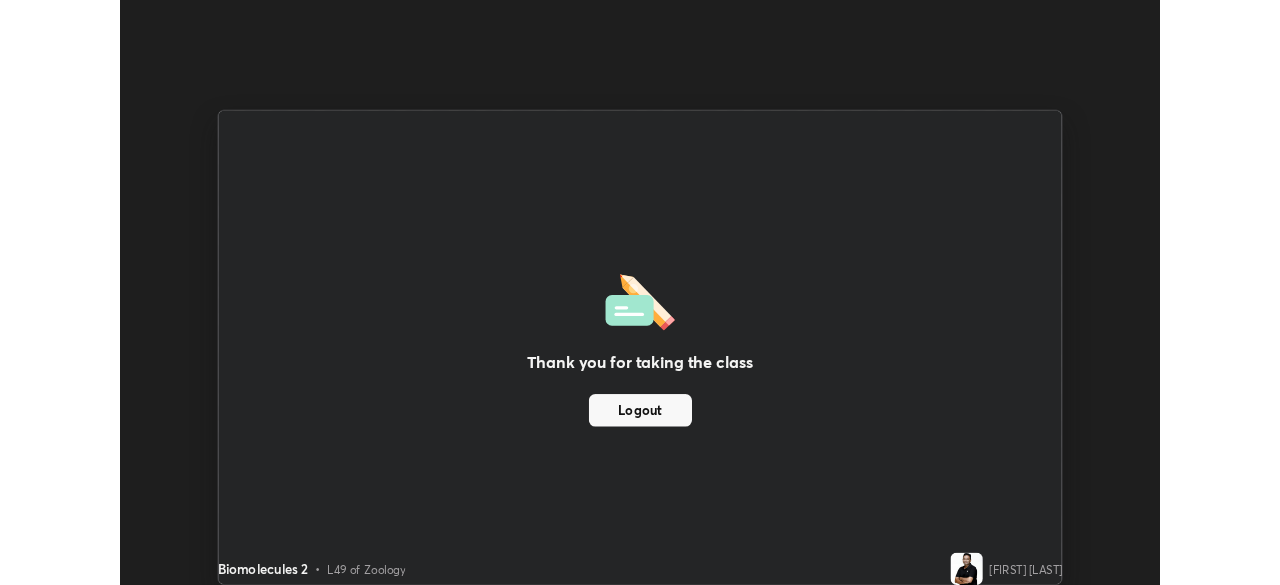 scroll, scrollTop: 585, scrollLeft: 1280, axis: both 